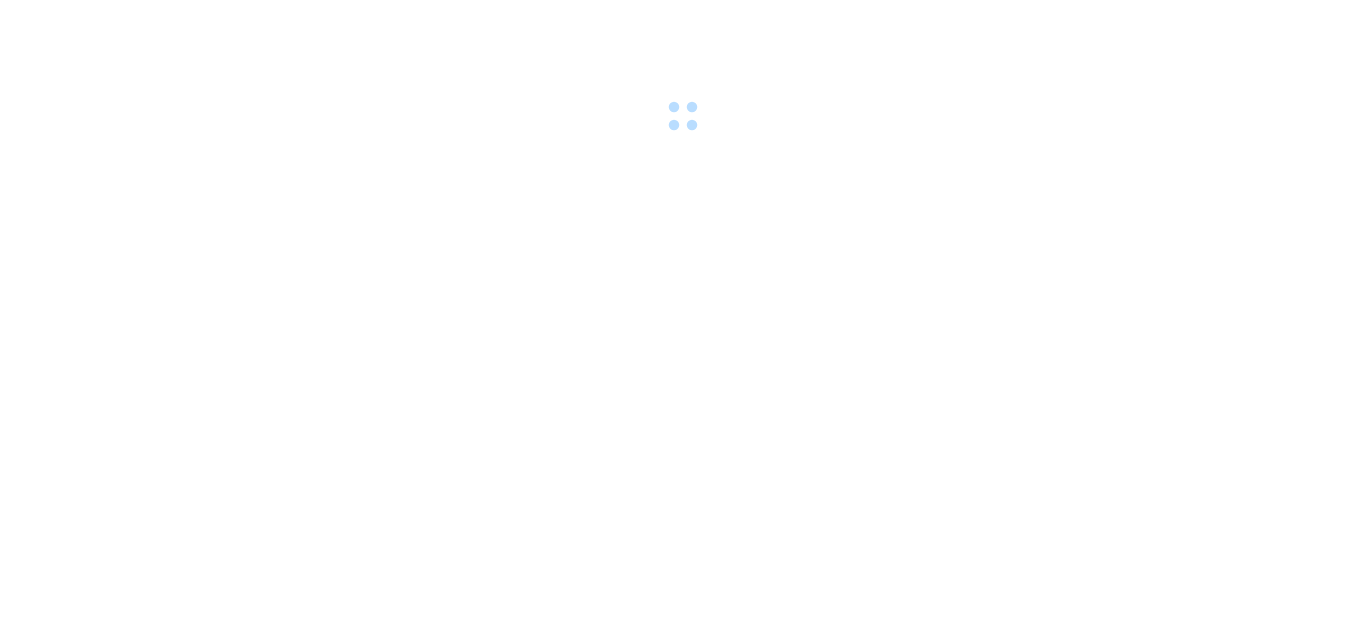 scroll, scrollTop: 0, scrollLeft: 0, axis: both 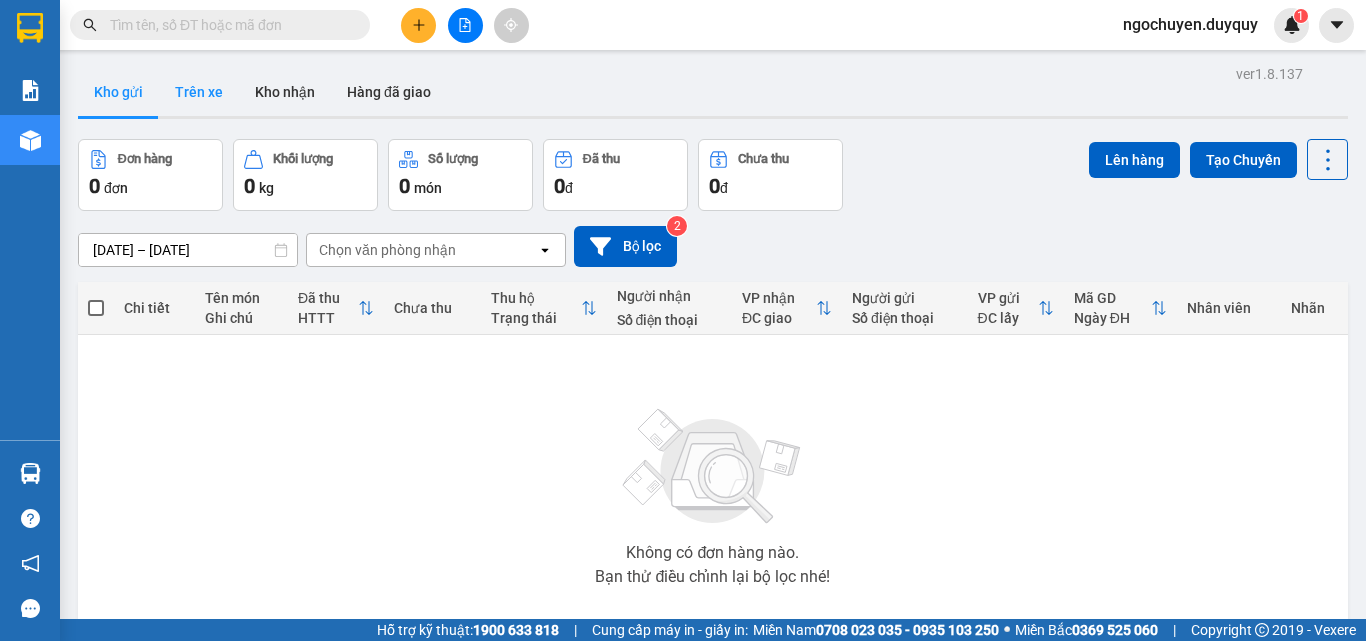 click on "Trên xe" at bounding box center [199, 92] 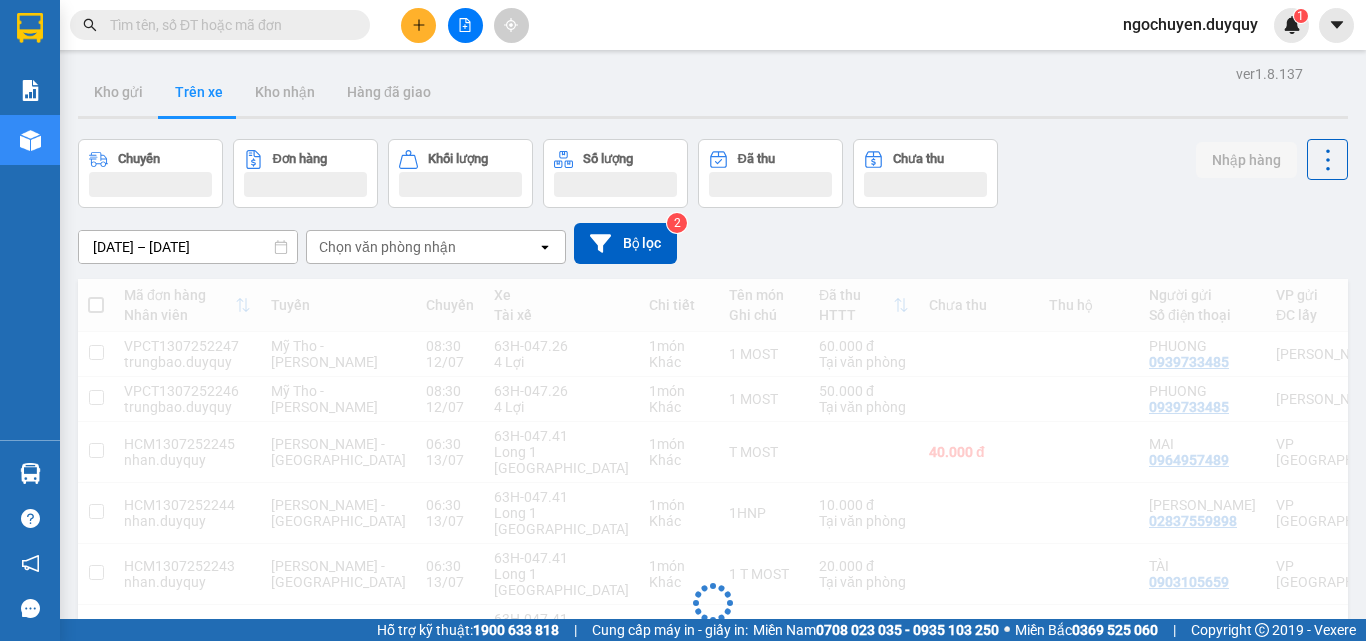 click on "[DATE] – [DATE] Press the down arrow key to interact with the calendar and select a date. Press the escape button to close the calendar. Selected date range is from [DATE] to [DATE]. Chọn văn [PERSON_NAME] open Bộ lọc 2" at bounding box center (713, 243) 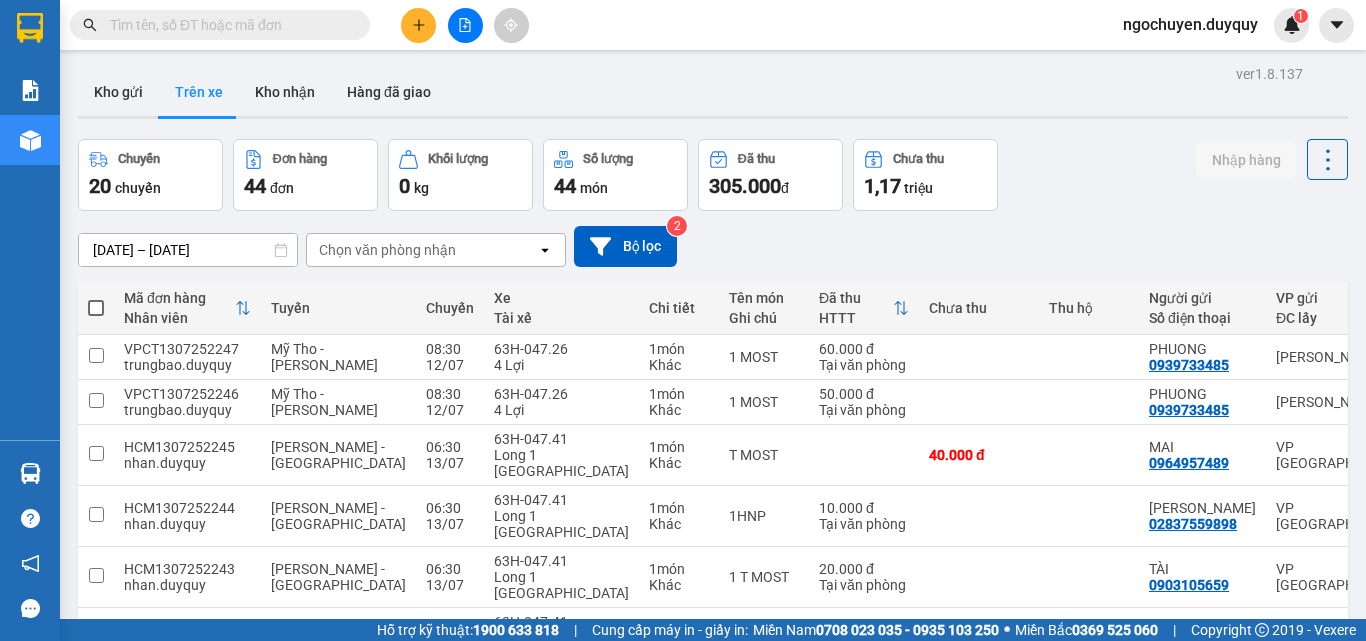 click on "Chọn văn phòng nhận" at bounding box center [422, 250] 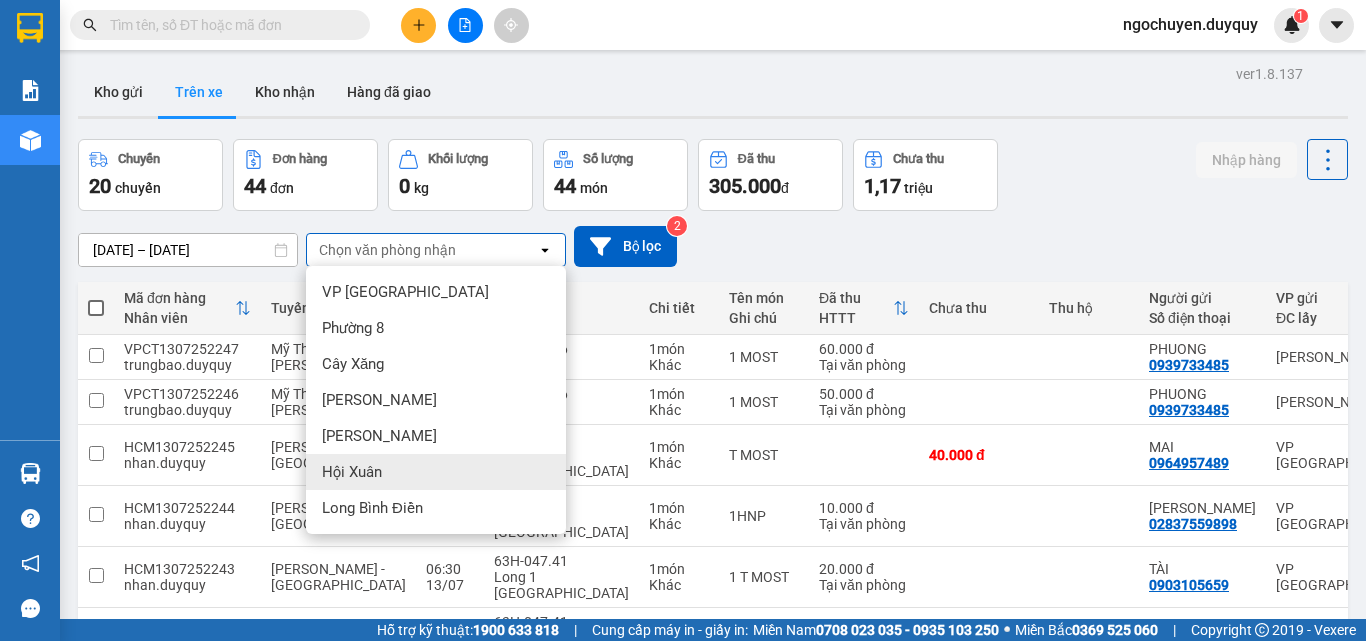 click on "Hội Xuân" at bounding box center (436, 472) 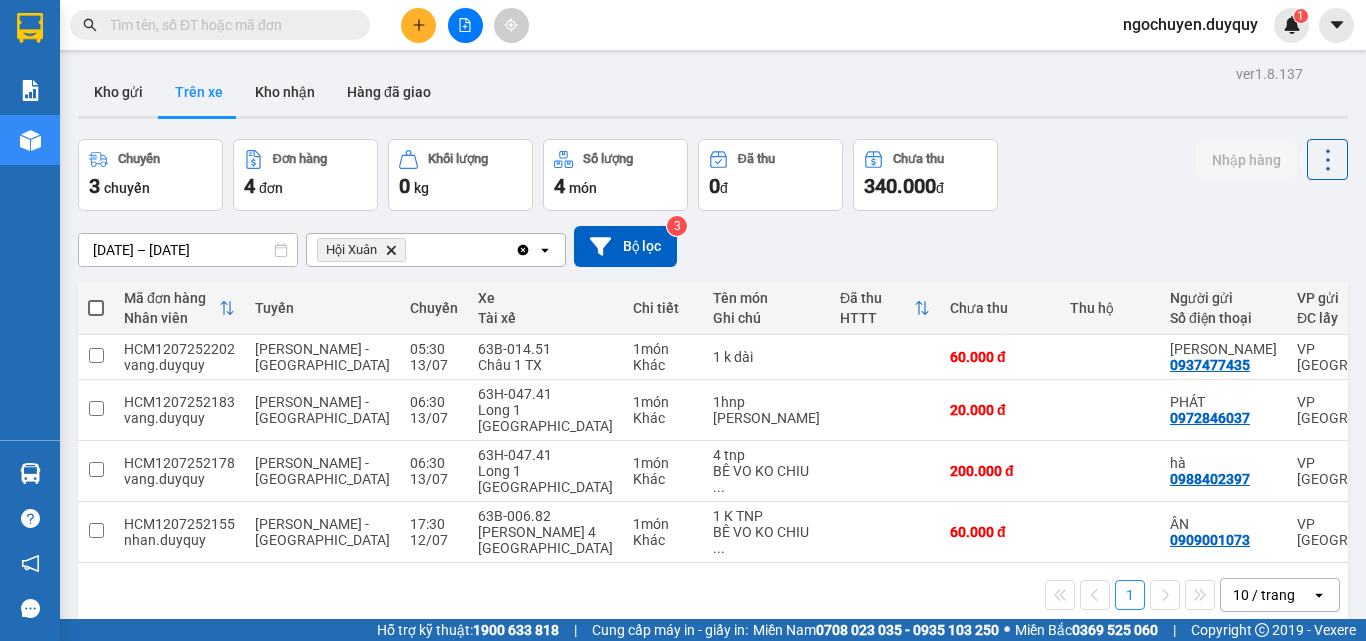 scroll, scrollTop: 0, scrollLeft: 299, axis: horizontal 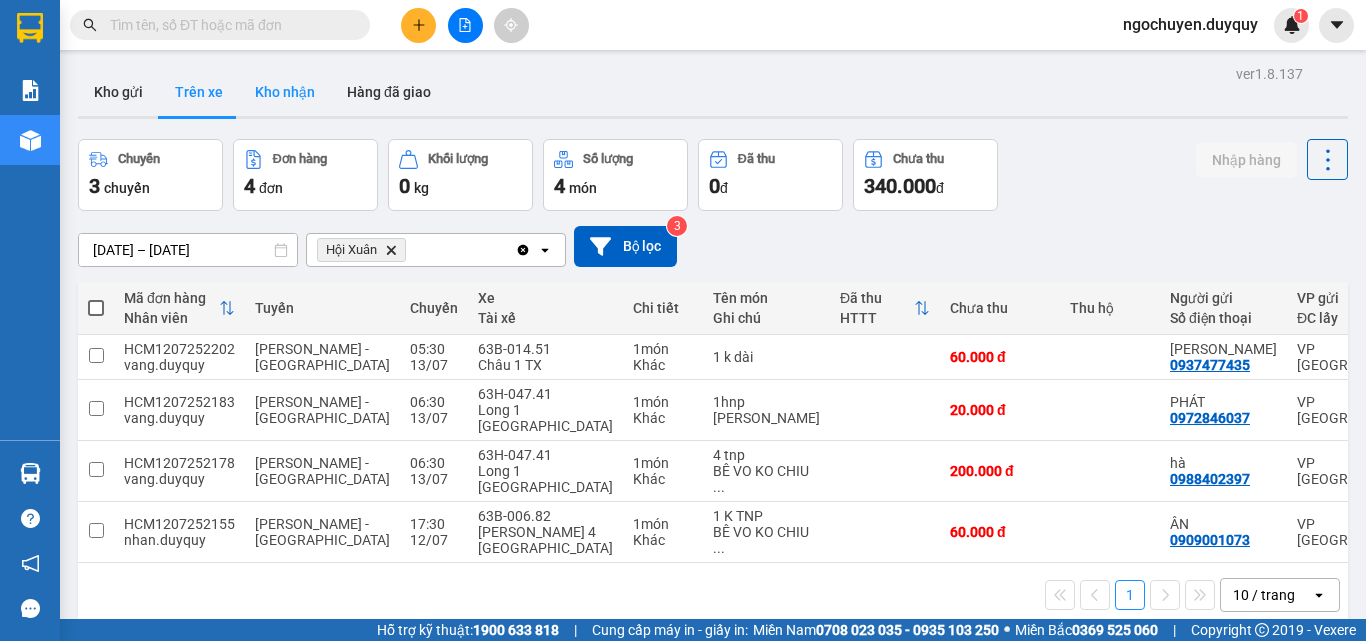 click on "Kho nhận" at bounding box center [285, 92] 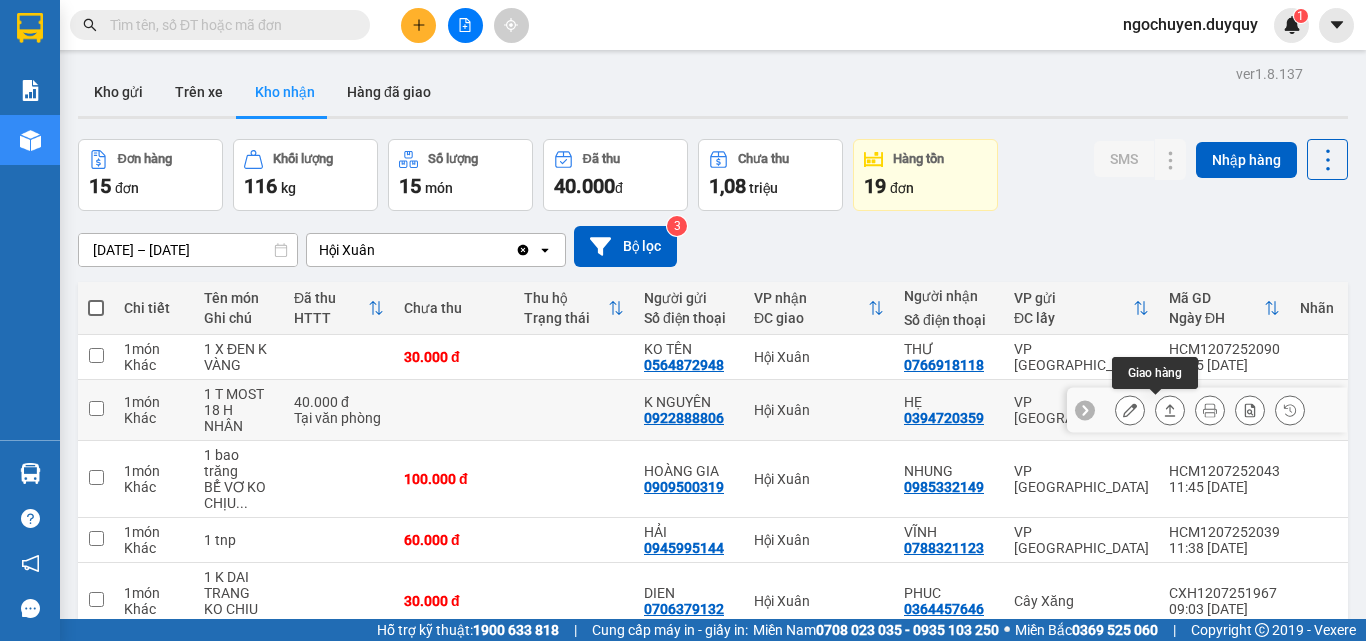 click at bounding box center [1170, 410] 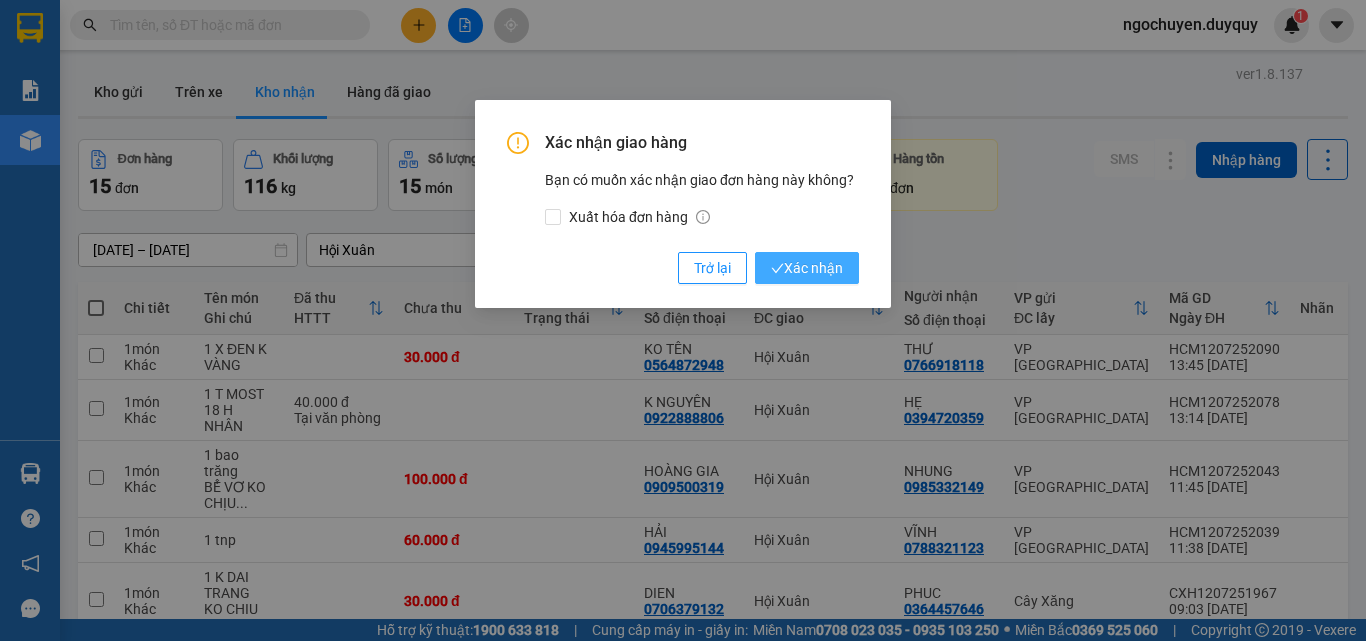click on "Xác nhận" at bounding box center (807, 268) 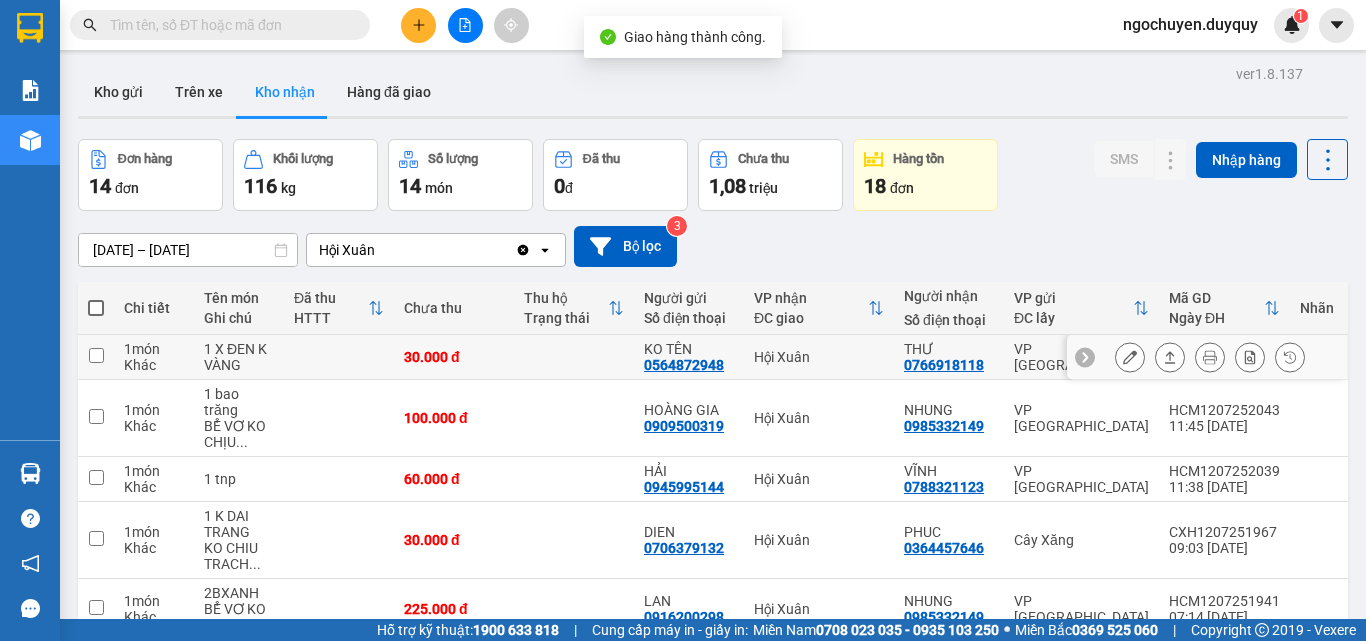 click at bounding box center [1170, 357] 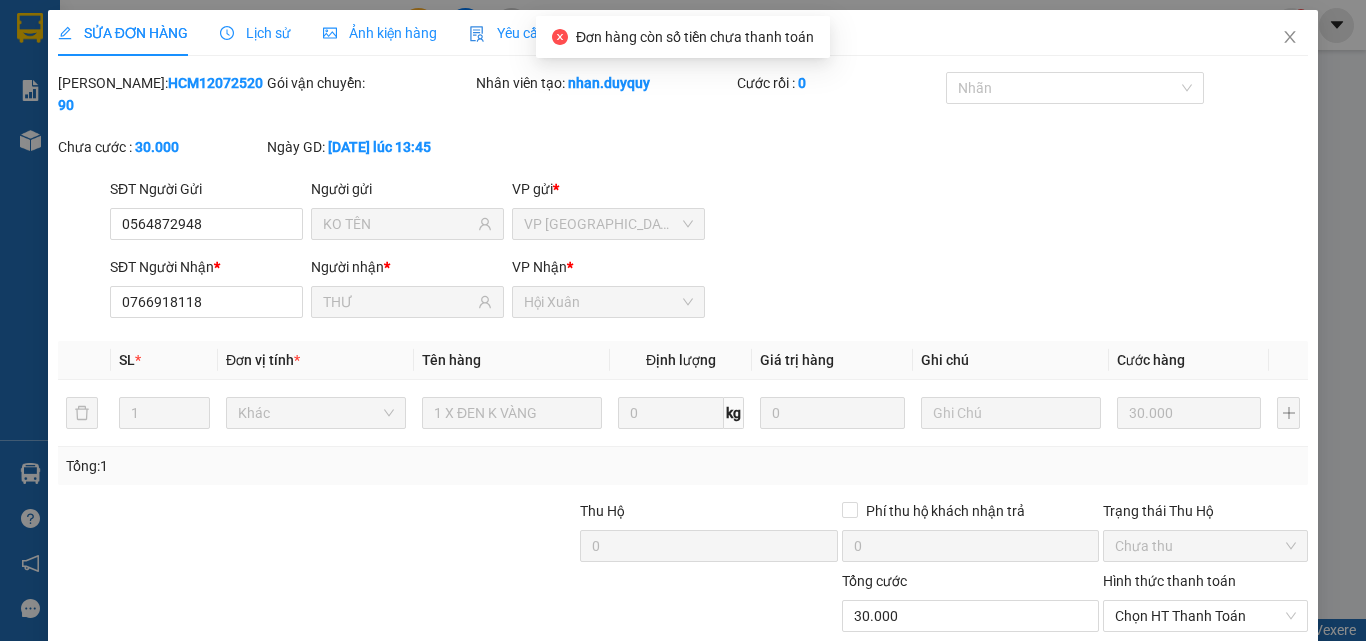 type on "0564872948" 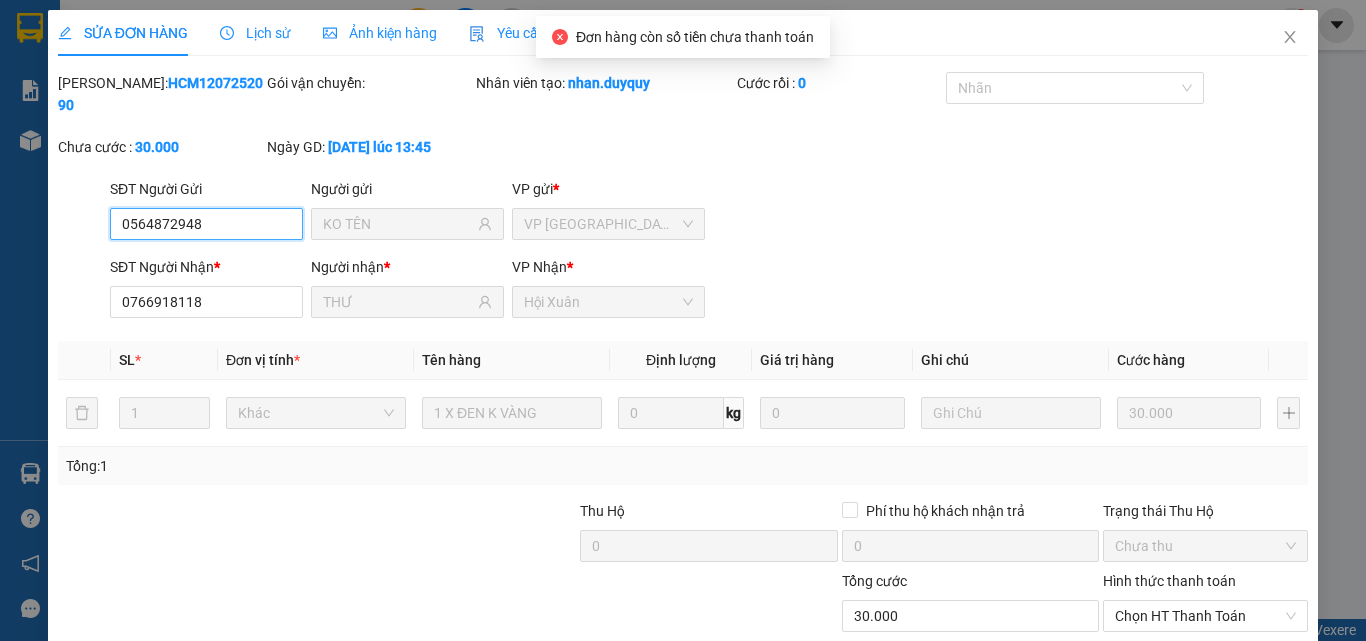 scroll, scrollTop: 103, scrollLeft: 0, axis: vertical 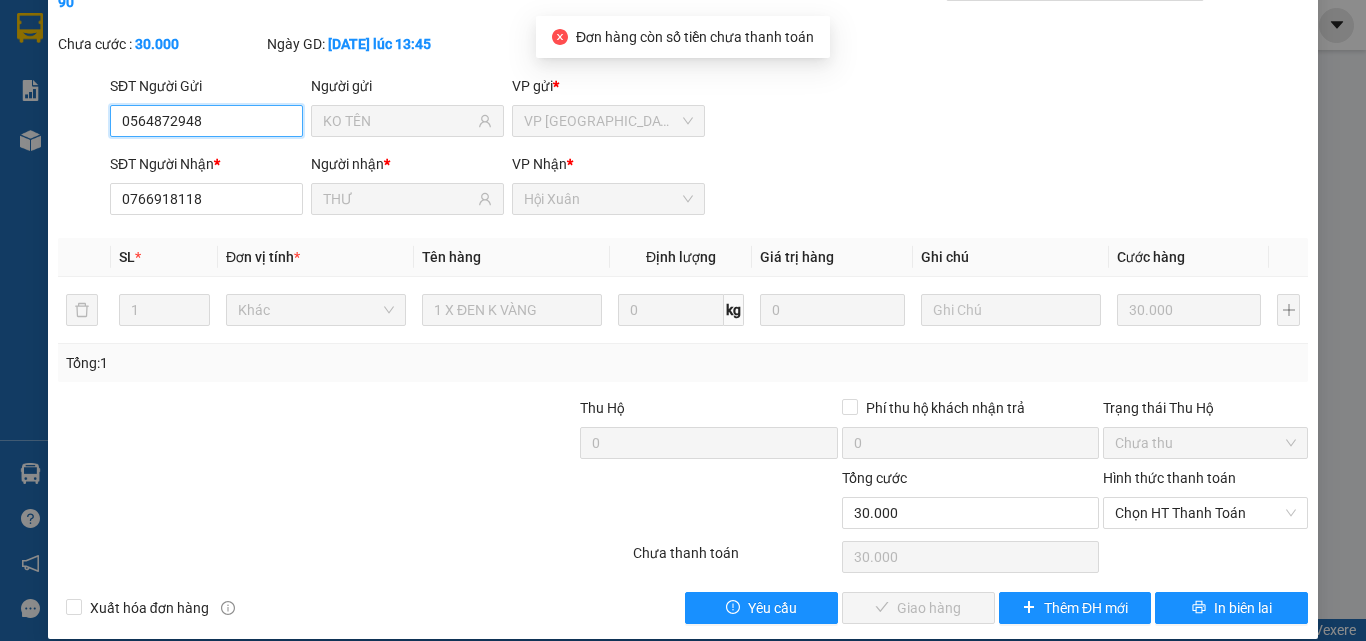click on "Chọn HT Thanh Toán" at bounding box center [1205, 513] 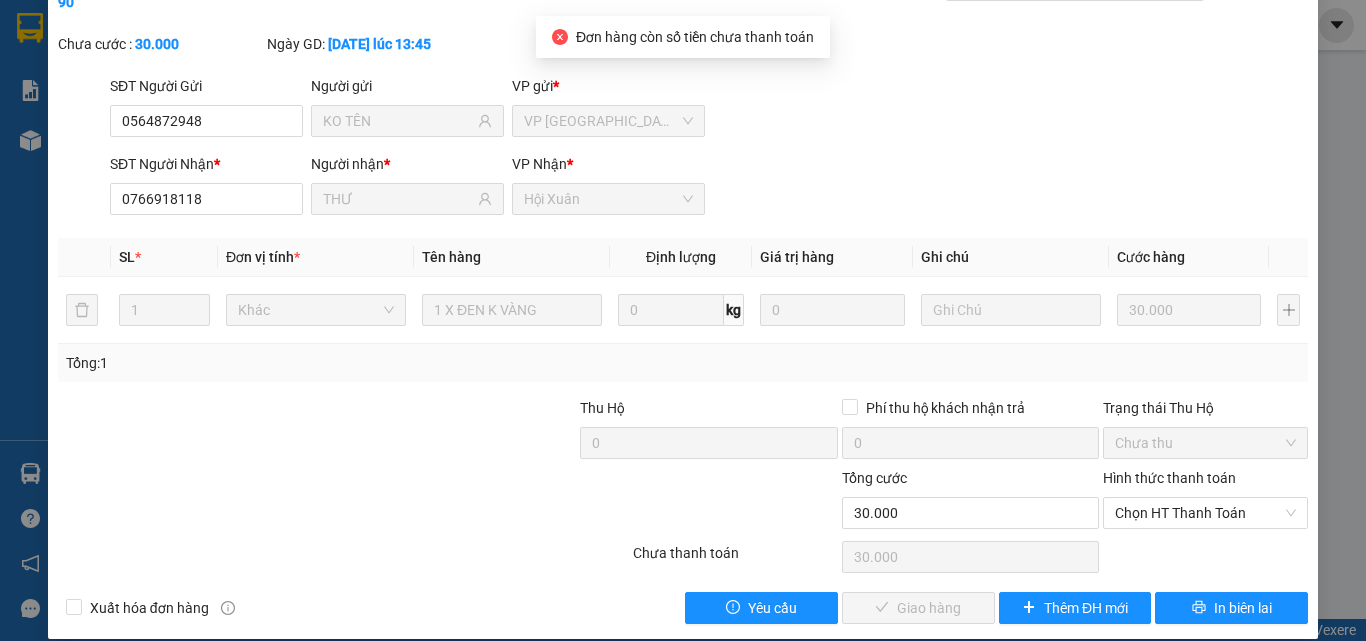 click on "Total Paid Fee 0 Total UnPaid Fee 30.000 Cash Collection Total Fee Mã ĐH:  HCM1207252090 Gói vận chuyển:   [PERSON_NAME] tạo:   [PERSON_NAME].duyquy Cước rồi :   0   [PERSON_NAME] cước :   30.000 Ngày GD:   [DATE] lúc 13:45 SĐT Người Gửi 0564872948 Người gửi KO TÊN VP gửi  * VP [GEOGRAPHIC_DATA] SĐT Người [PERSON_NAME]  * 0766918118 Người [PERSON_NAME]  * THƯ [PERSON_NAME]  * Hội Xuân SL  * Đơn vị tính  * Tên hàng  Định [PERSON_NAME] trị hàng Ghi [PERSON_NAME] hàng                   1 Khác 1 X ĐEN K [PERSON_NAME] 0 kg 0 30.000 Tổng:  1 Thu Hộ 0 Phí thu hộ [PERSON_NAME] trả 0 Trạng thái Thu Hộ   Chưa thu [PERSON_NAME] 30.000 [PERSON_NAME] [PERSON_NAME] HT [PERSON_NAME] Số [PERSON_NAME] thu trước 0 [PERSON_NAME] [PERSON_NAME] [PERSON_NAME] 30.000 [PERSON_NAME] [PERSON_NAME] Xuất [PERSON_NAME] hàng Yêu cầu Giao hàng Thêm ĐH mới In biên lai [PERSON_NAME] [PERSON_NAME]" at bounding box center (683, 296) 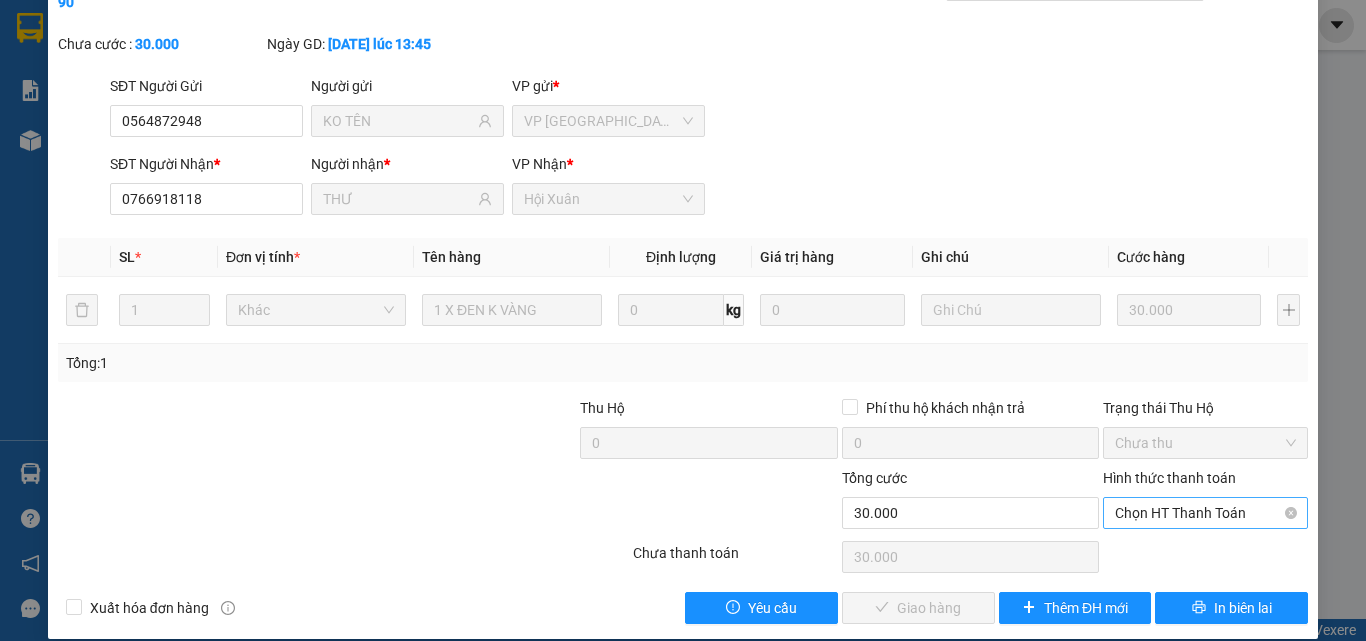 click on "Chọn HT Thanh Toán" at bounding box center (1205, 513) 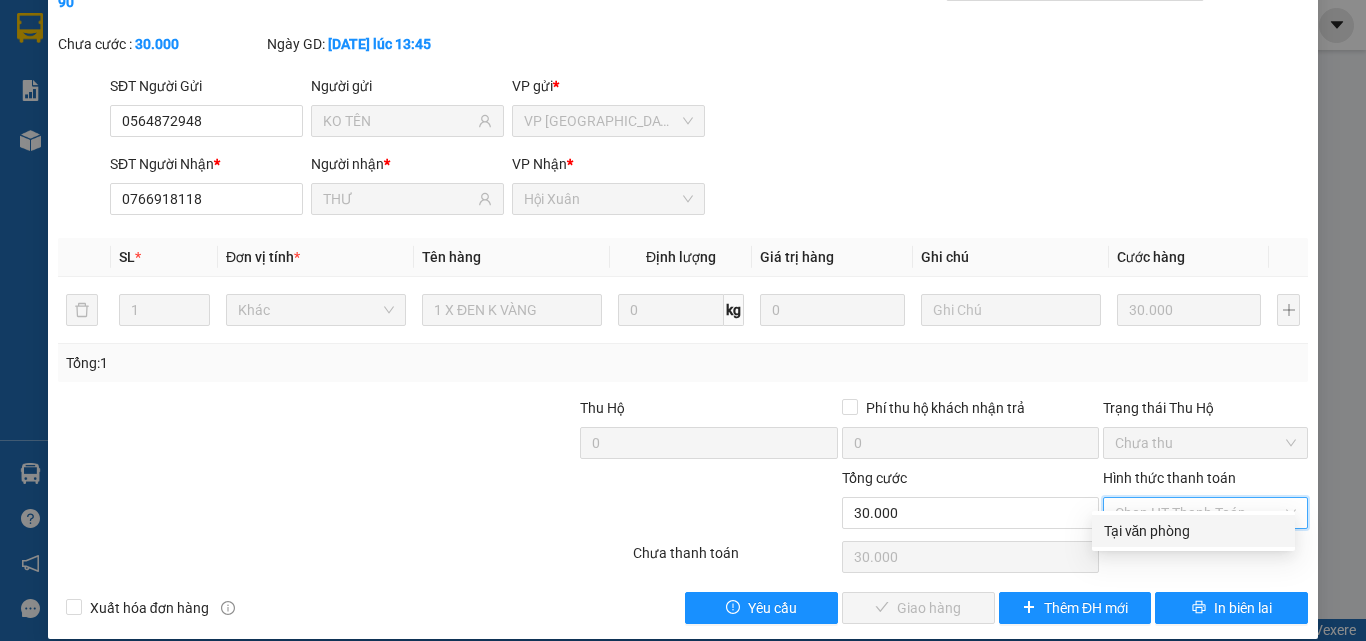 click on "Tại văn phòng" at bounding box center (1193, 531) 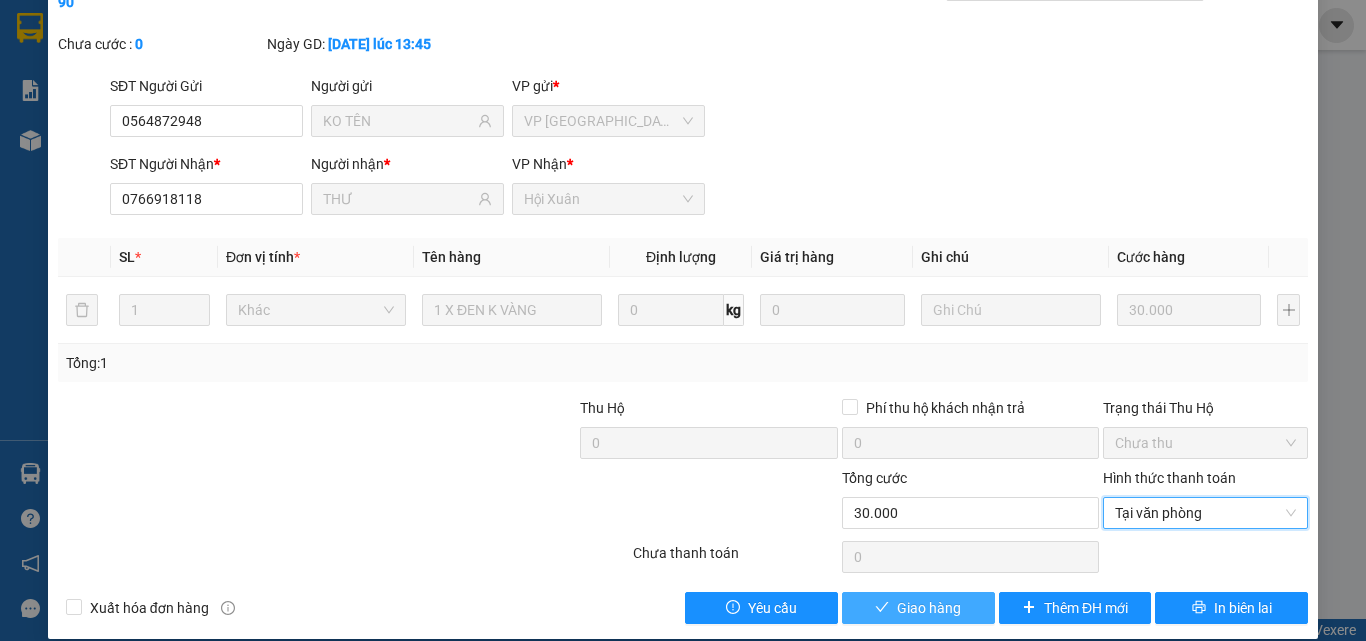 click on "Giao hàng" at bounding box center (929, 608) 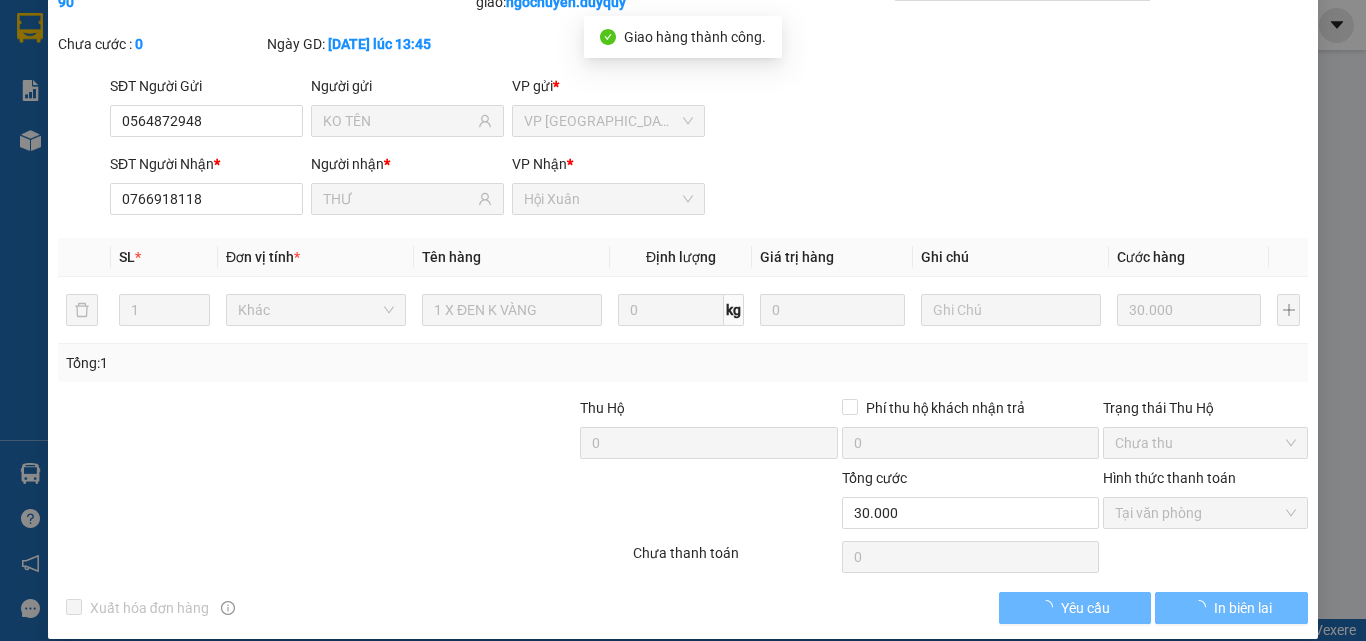 scroll, scrollTop: 0, scrollLeft: 0, axis: both 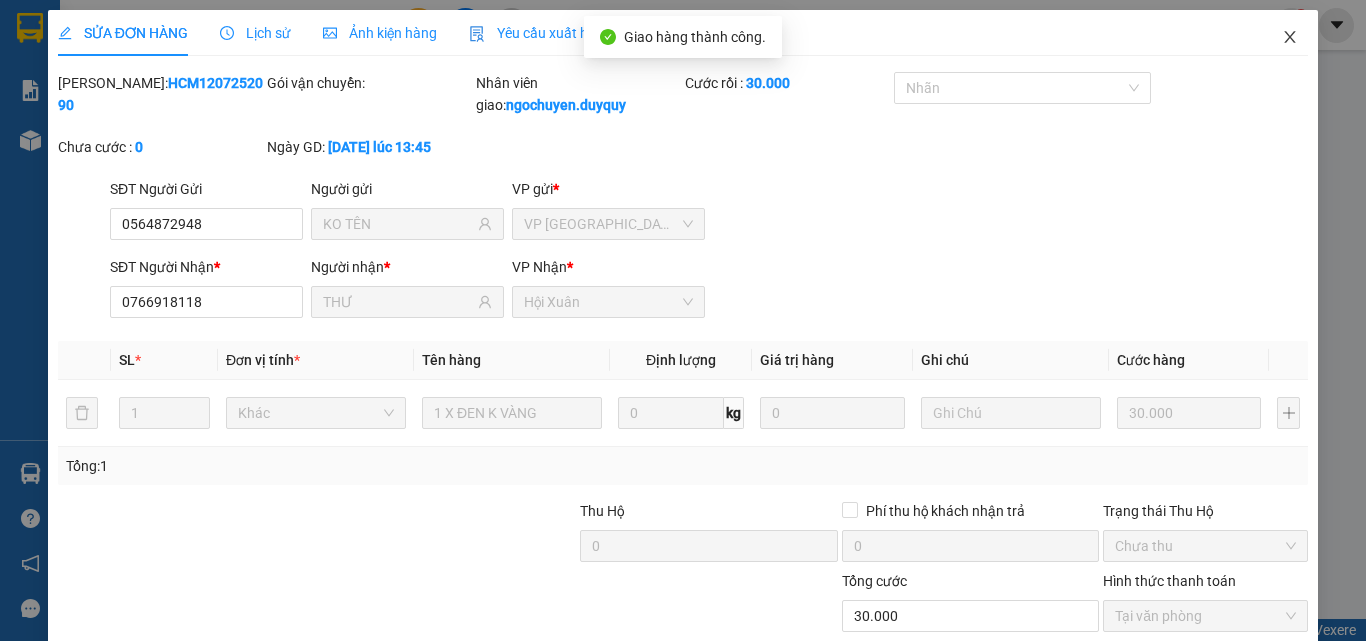 click at bounding box center (1290, 38) 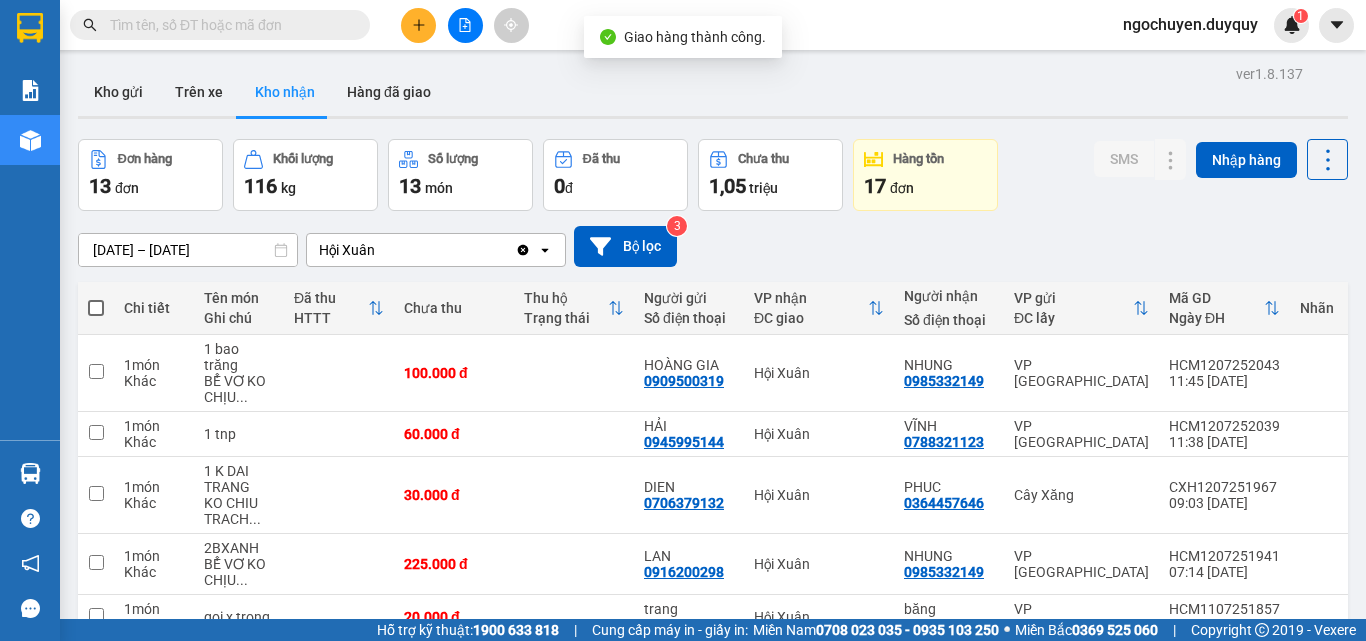 scroll, scrollTop: 368, scrollLeft: 0, axis: vertical 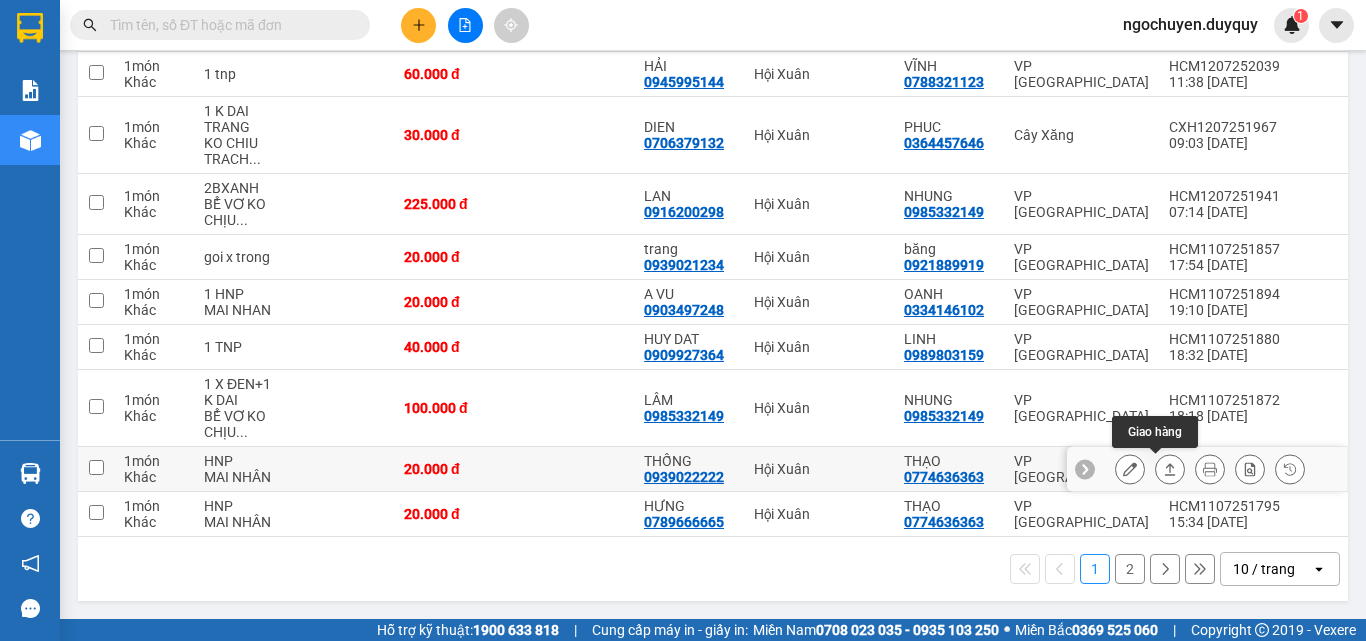 click 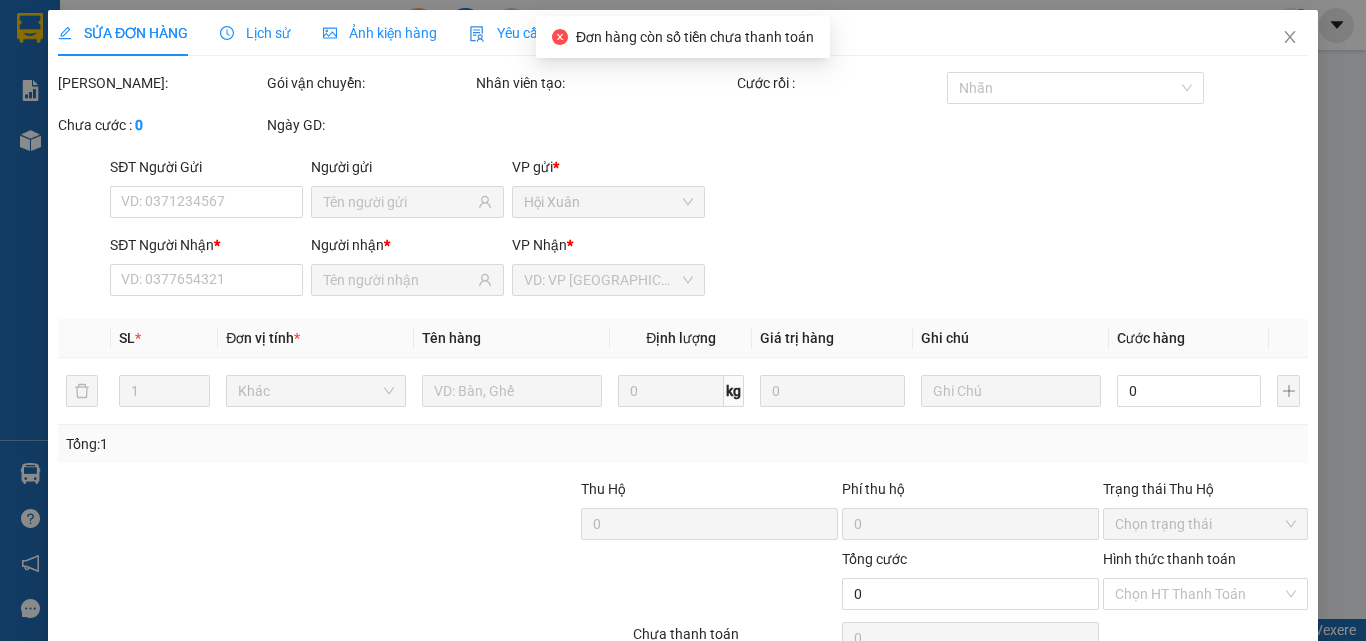 scroll, scrollTop: 0, scrollLeft: 0, axis: both 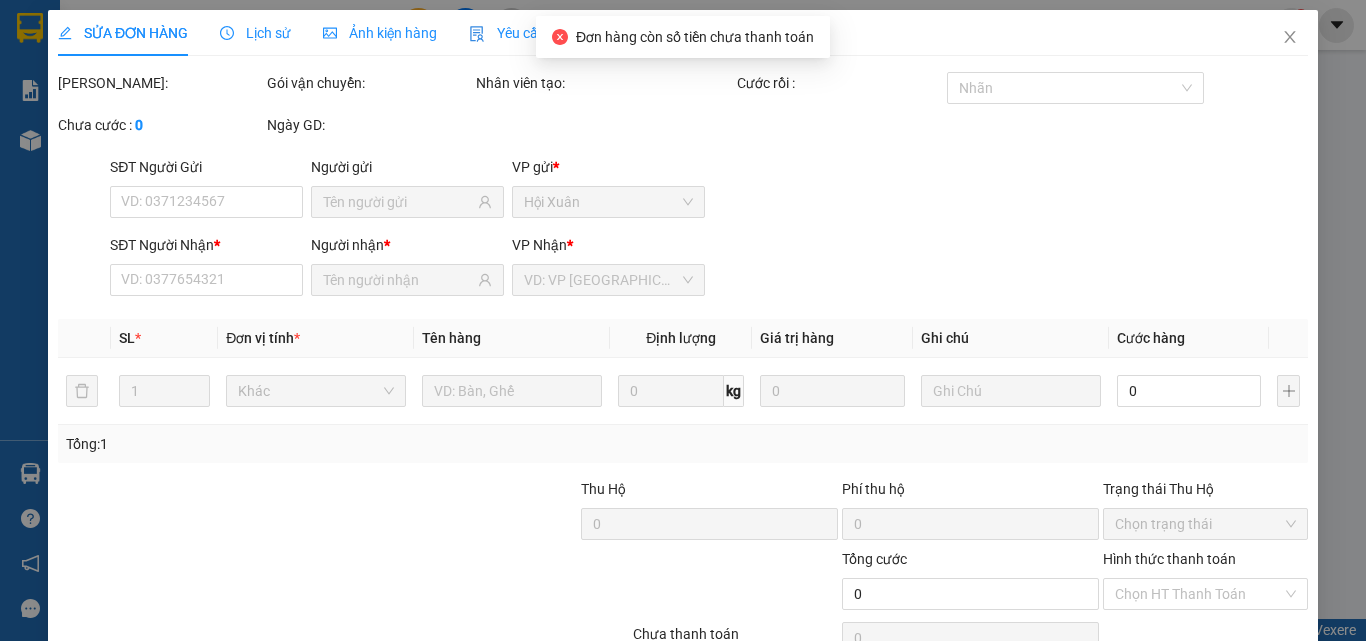 type on "0939022222" 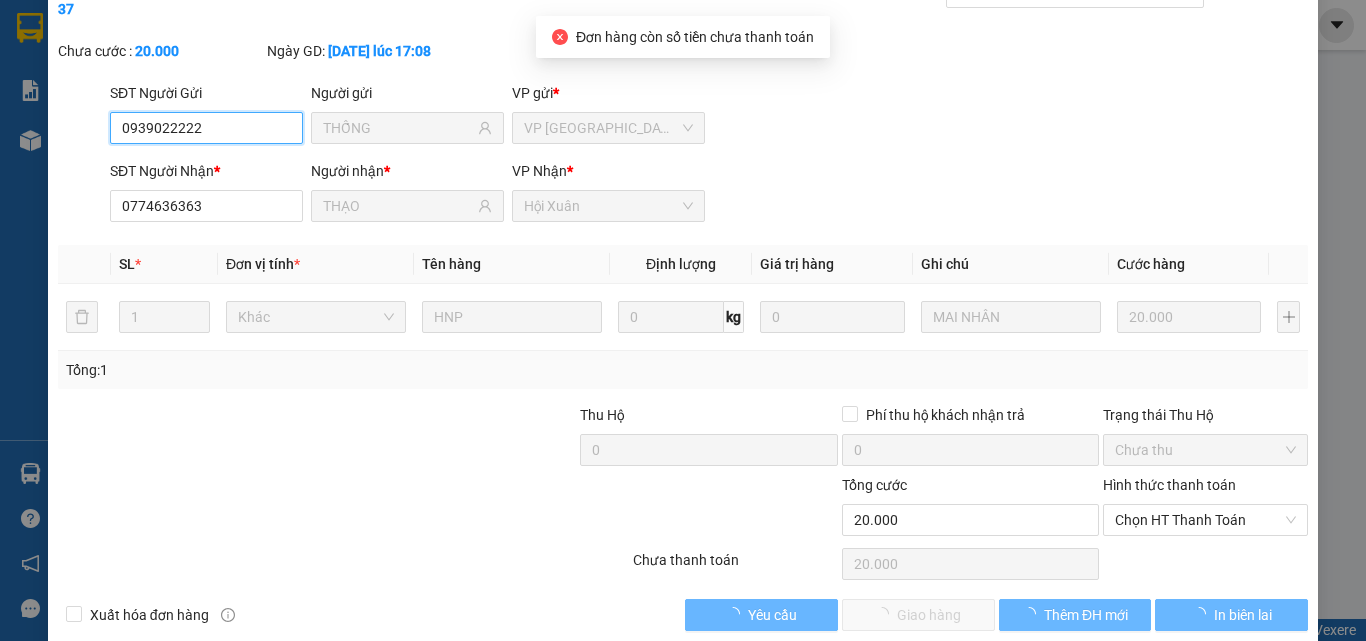 scroll, scrollTop: 103, scrollLeft: 0, axis: vertical 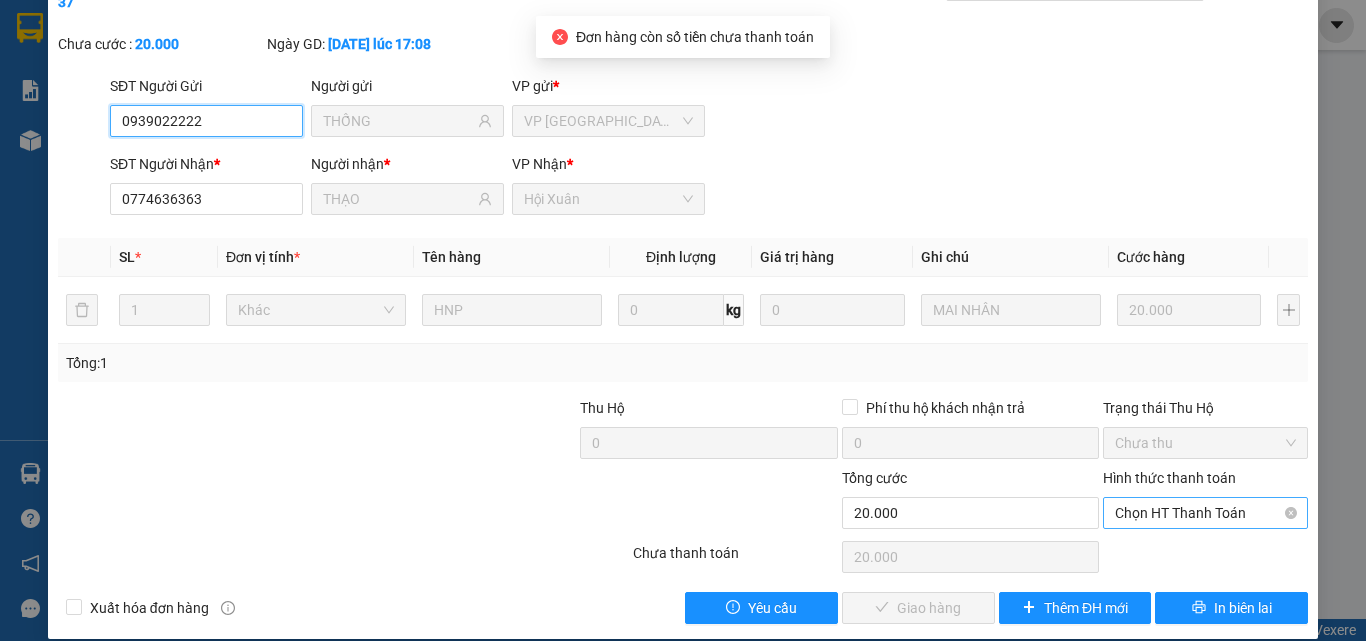 click on "Chọn HT Thanh Toán" at bounding box center [1205, 513] 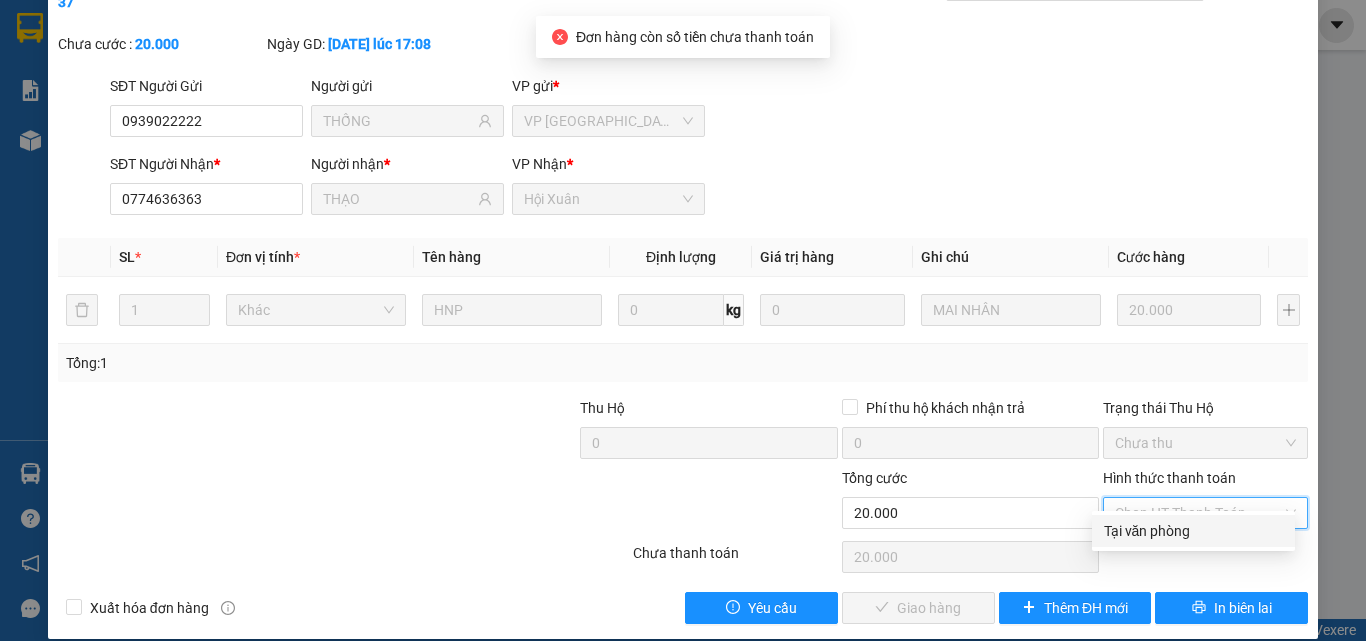 click on "Tại văn phòng" at bounding box center [1193, 531] 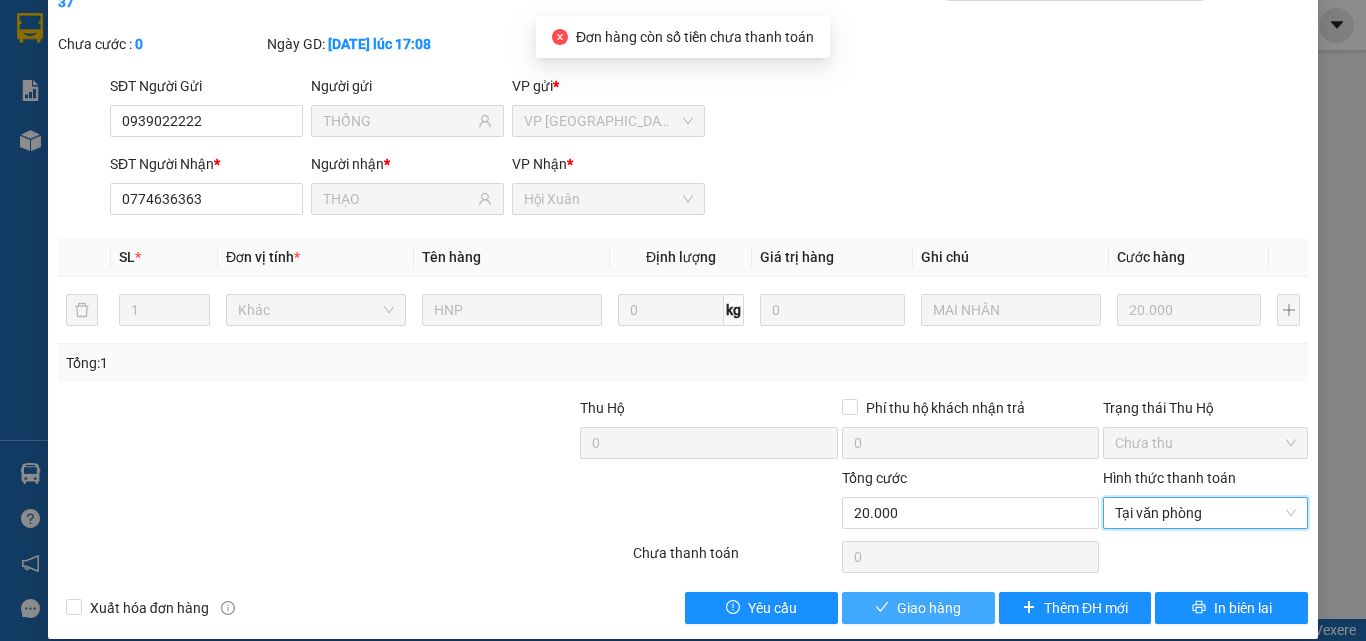 click on "Giao hàng" at bounding box center (929, 608) 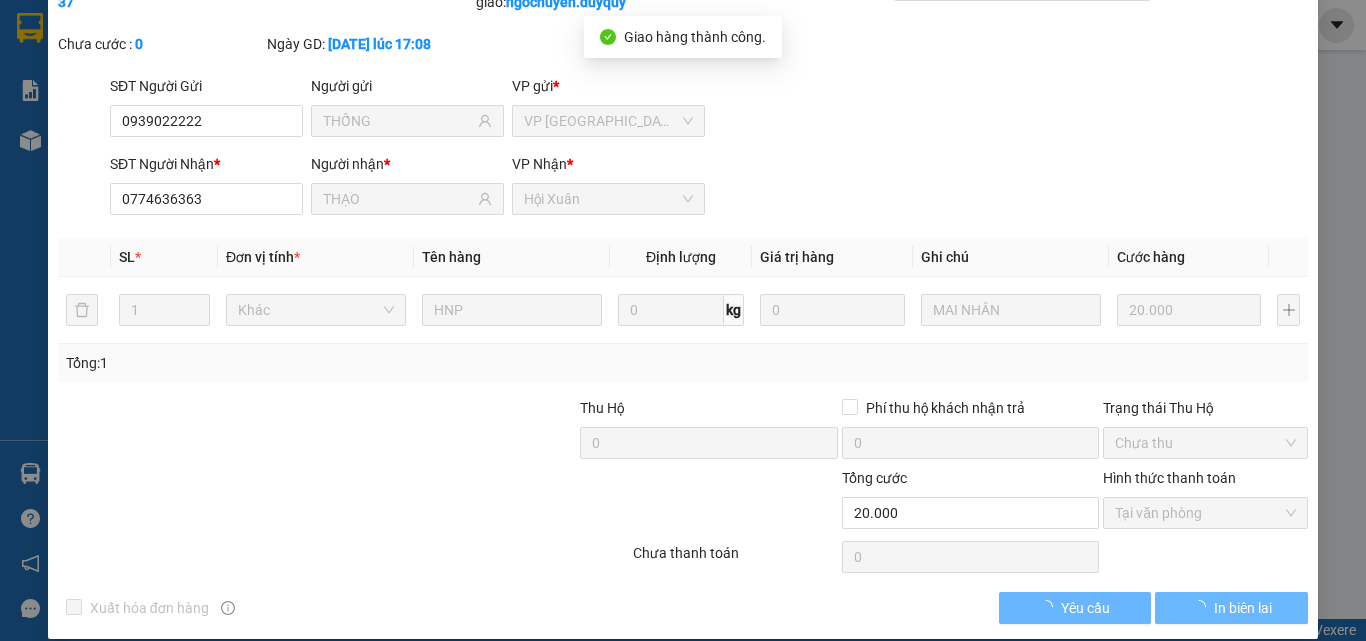 scroll, scrollTop: 0, scrollLeft: 0, axis: both 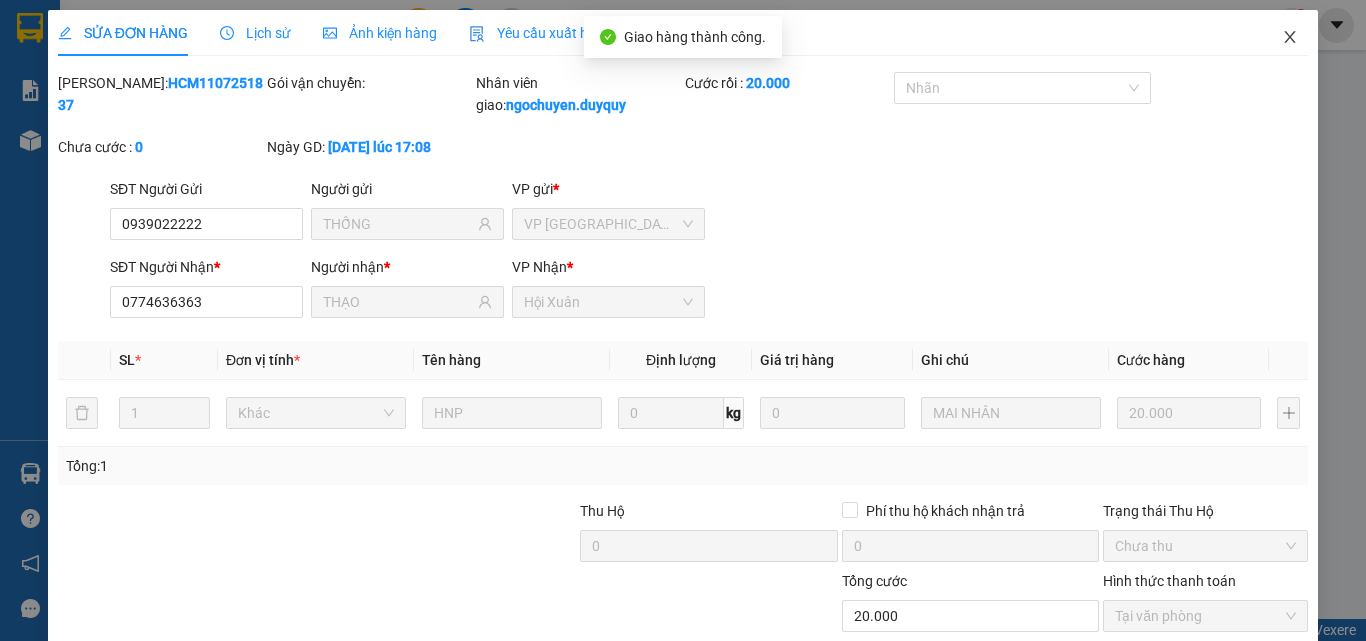 click at bounding box center (1290, 38) 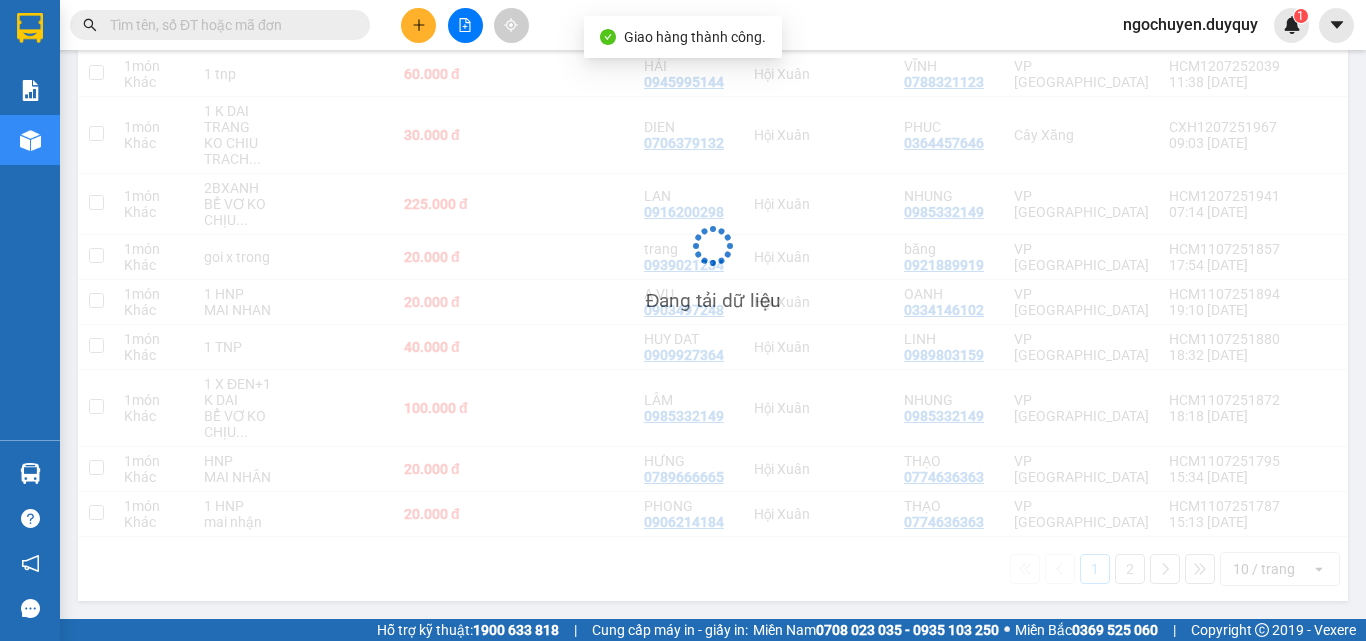 scroll, scrollTop: 368, scrollLeft: 0, axis: vertical 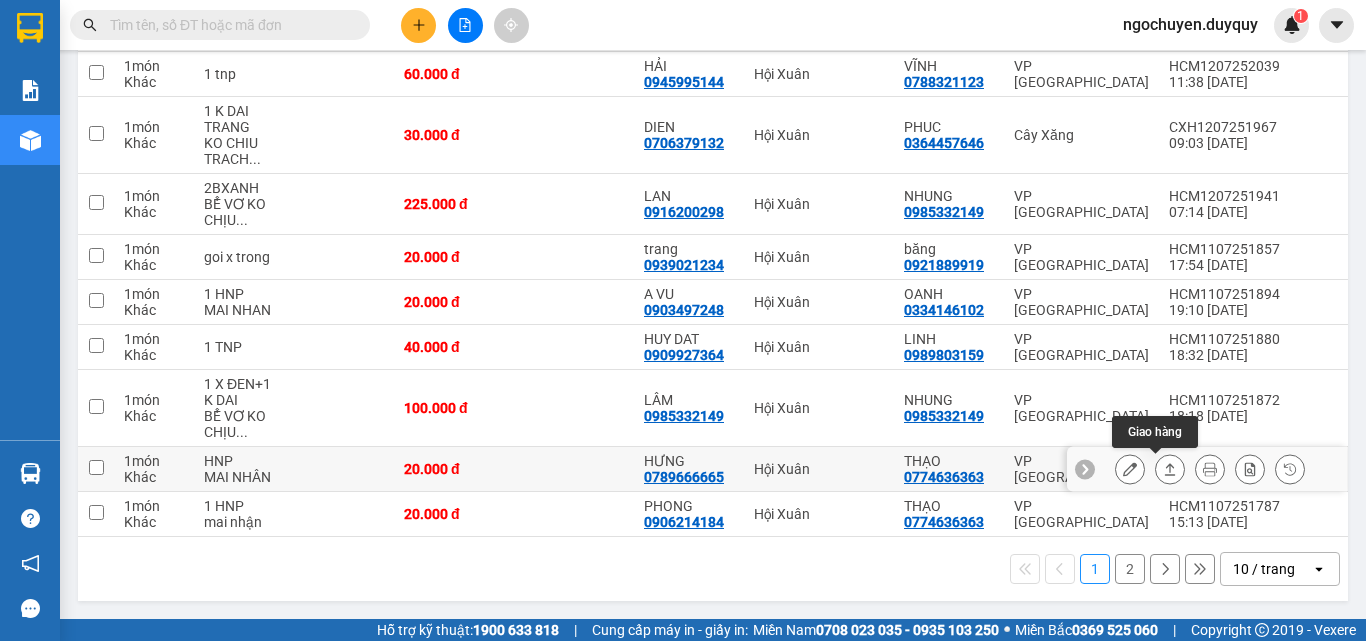 click 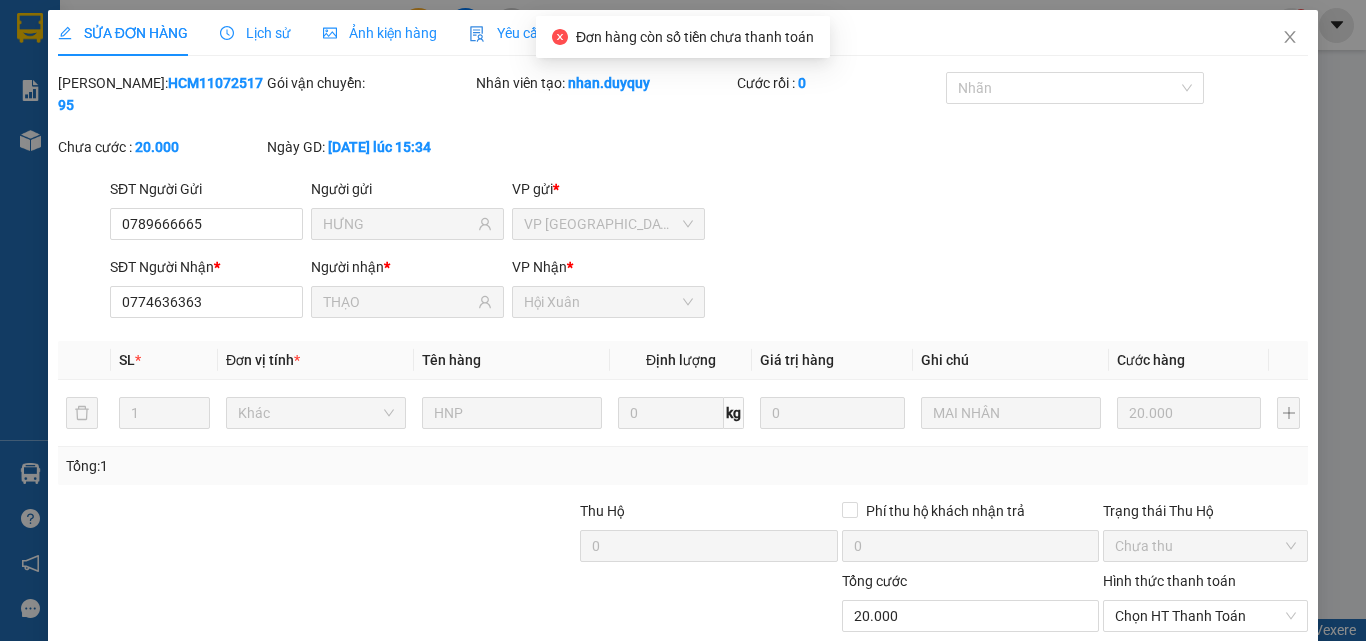 type on "0789666665" 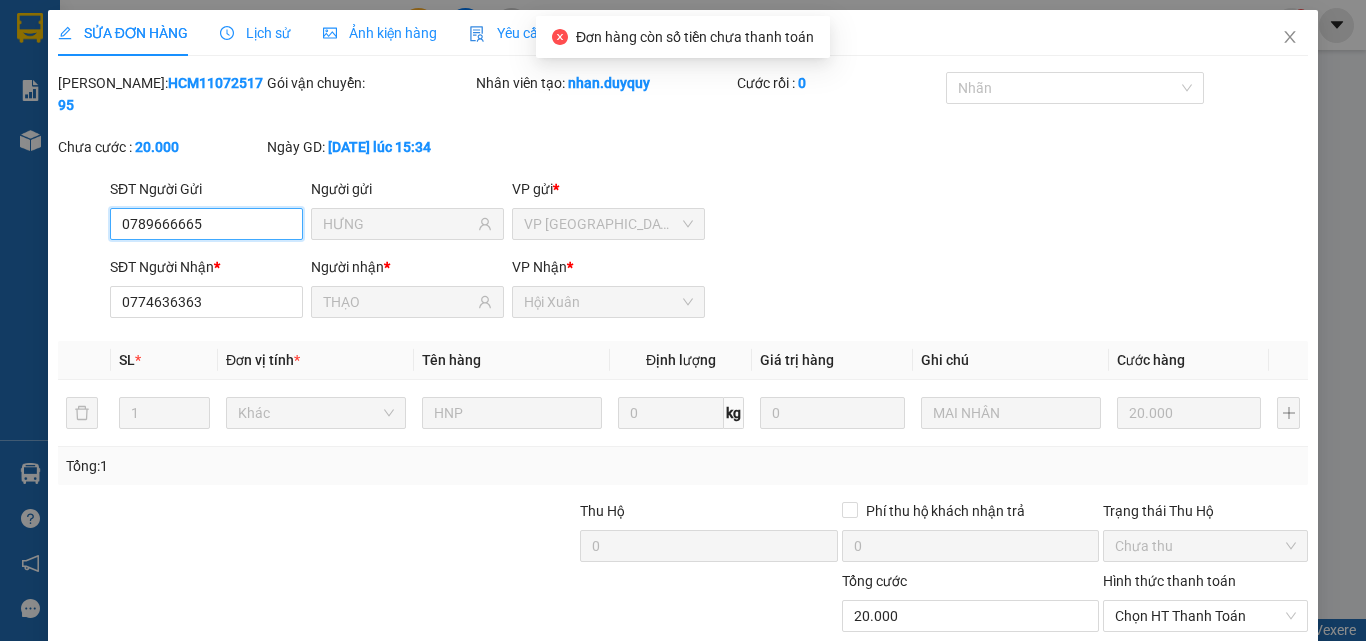 scroll, scrollTop: 0, scrollLeft: 0, axis: both 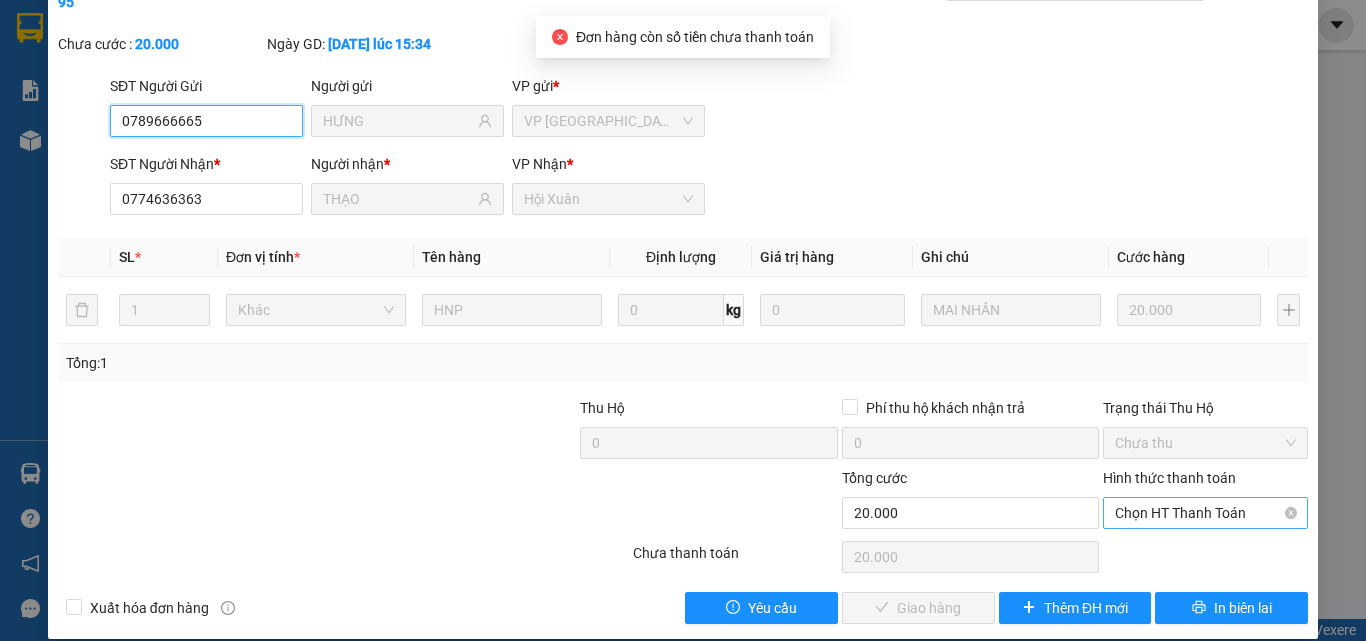 click on "Chọn HT Thanh Toán" at bounding box center (1205, 513) 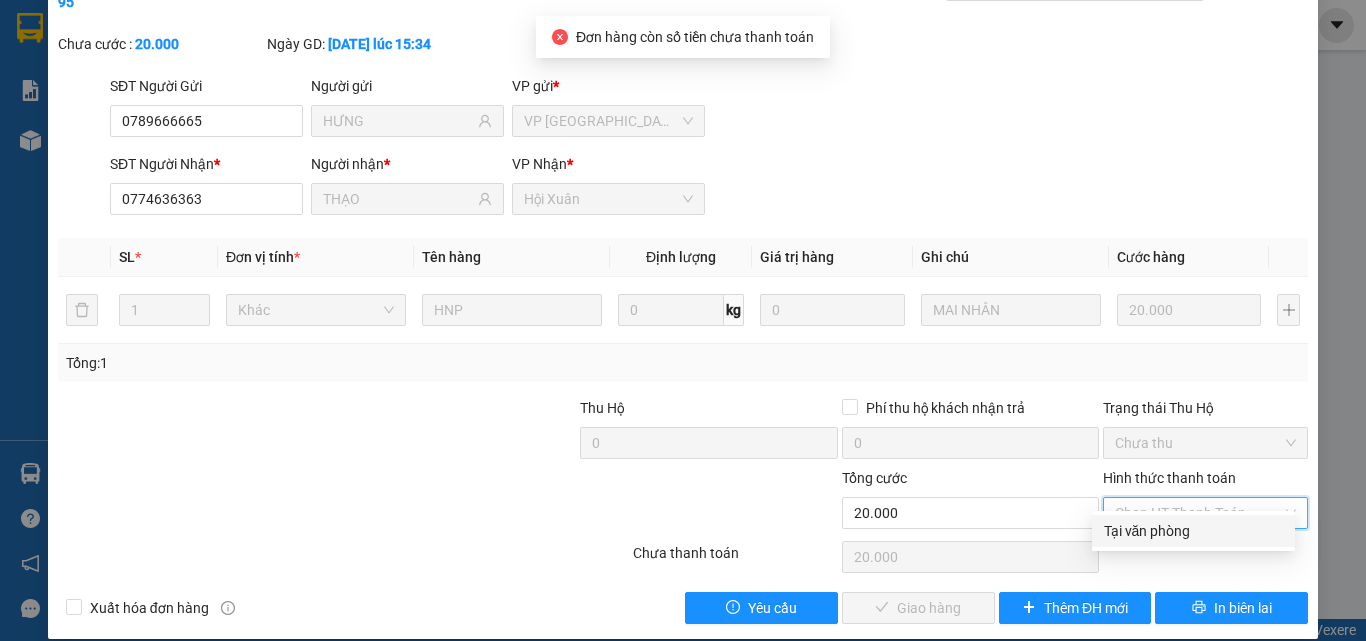 click on "Tại văn phòng" at bounding box center (1193, 531) 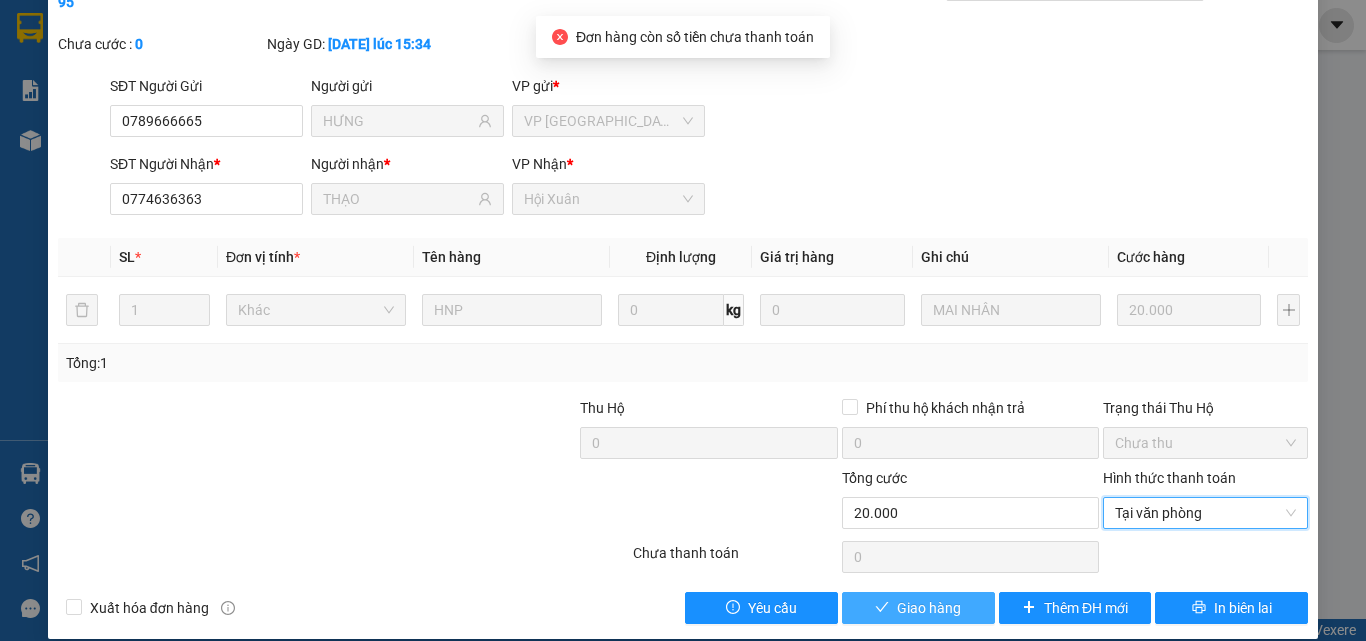 click on "Giao hàng" at bounding box center [929, 608] 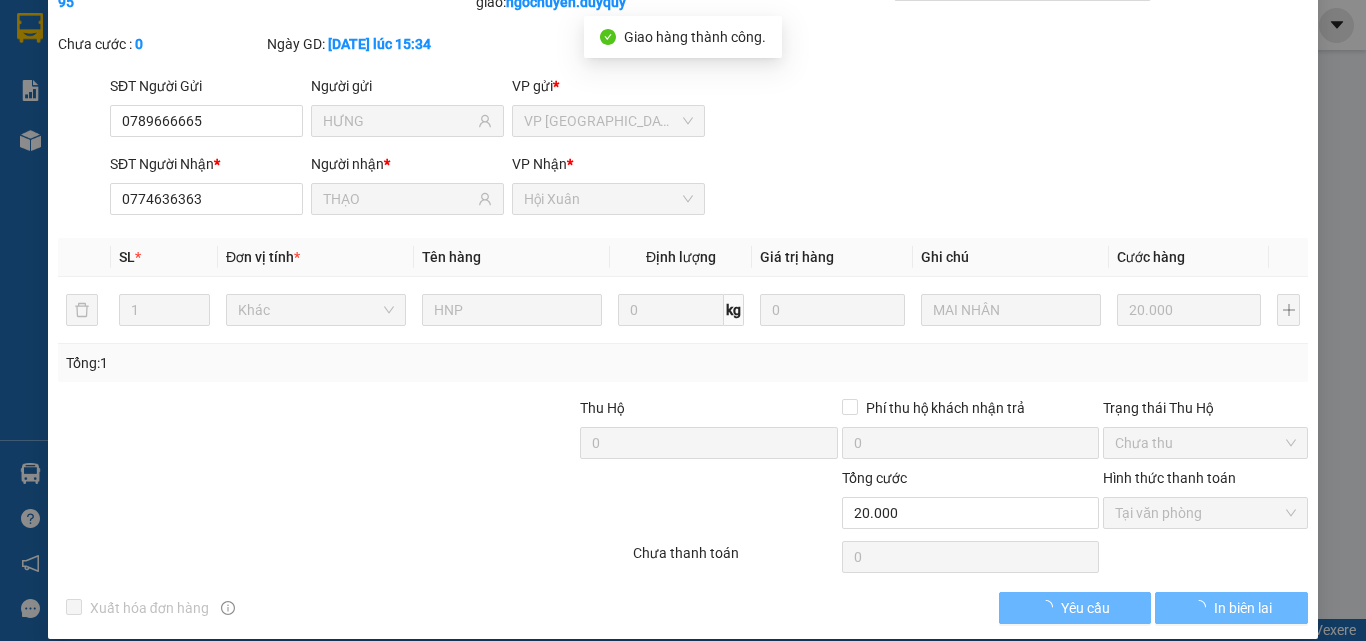 scroll, scrollTop: 0, scrollLeft: 0, axis: both 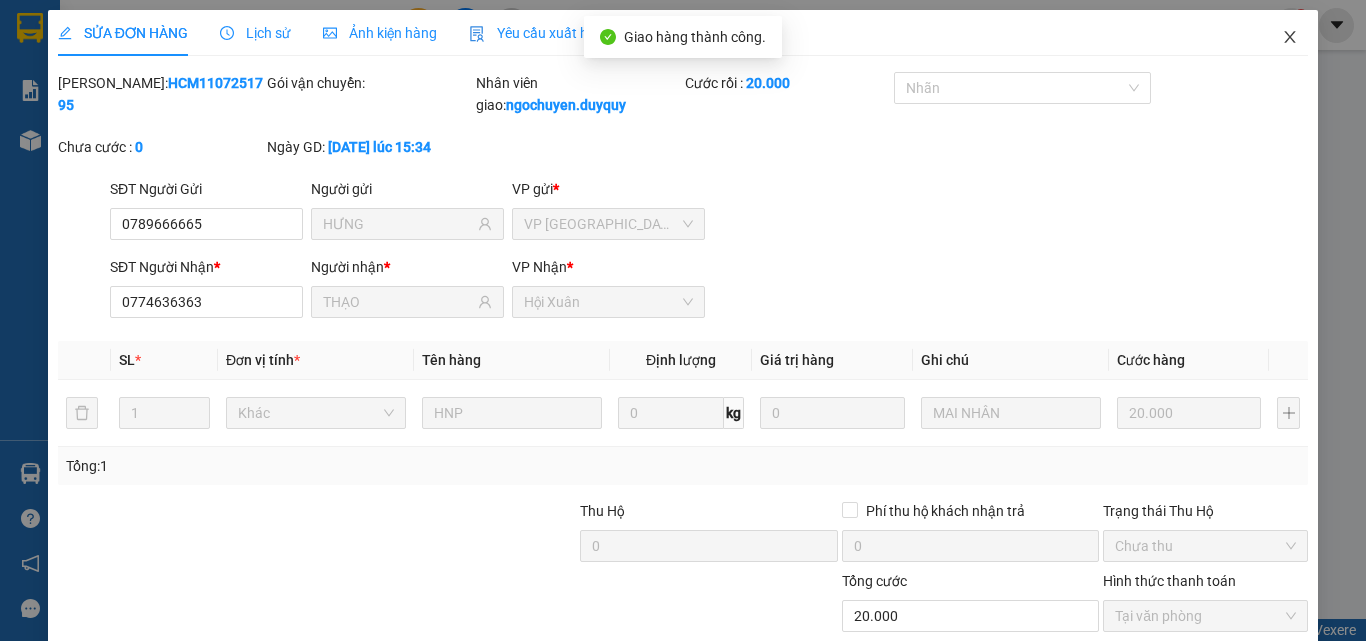 click at bounding box center (1290, 38) 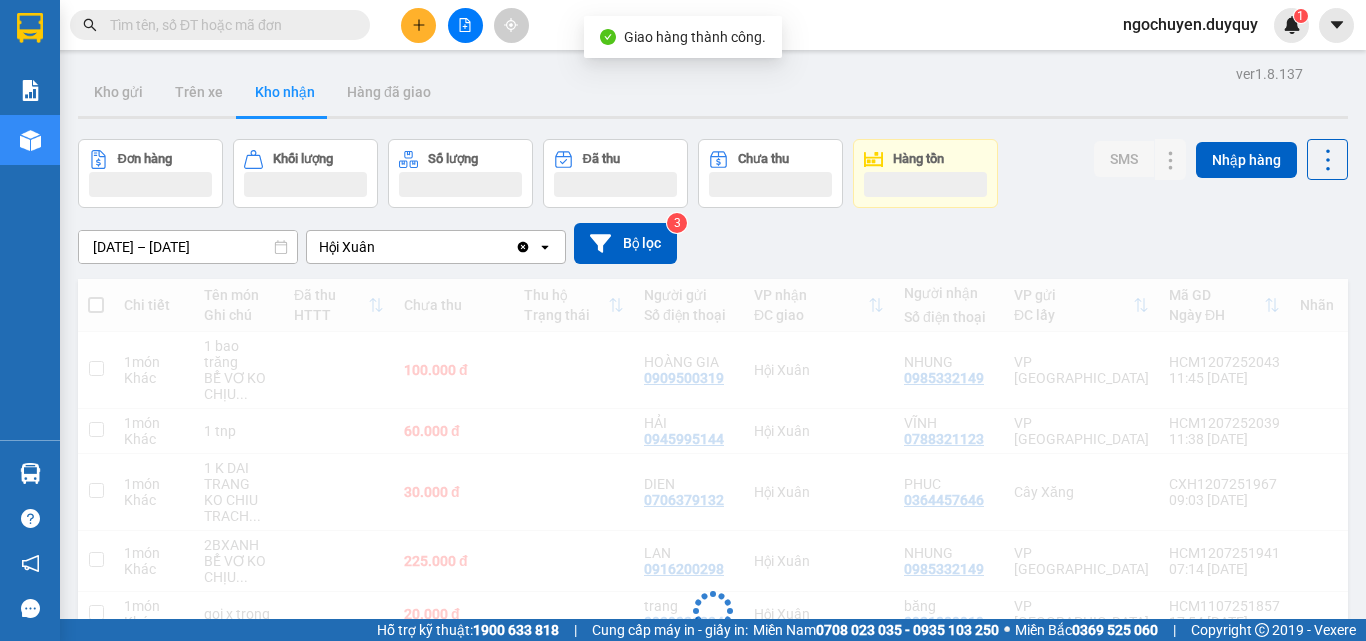 scroll, scrollTop: 384, scrollLeft: 0, axis: vertical 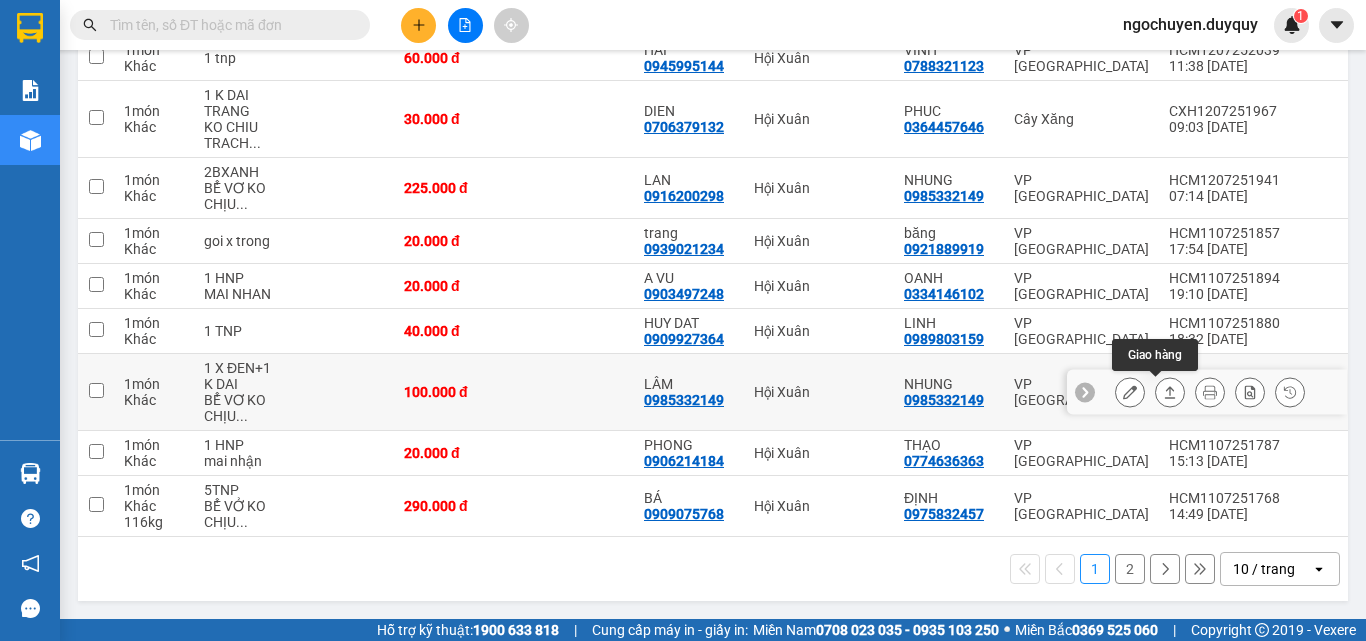 click 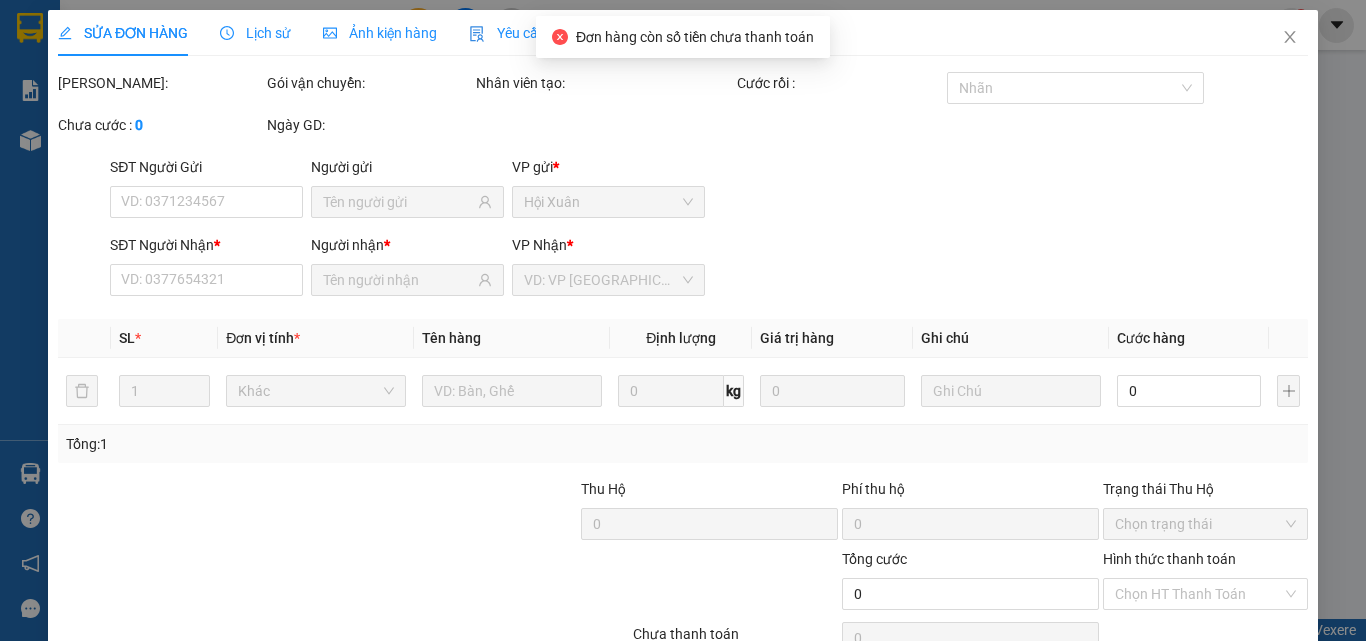 scroll, scrollTop: 0, scrollLeft: 0, axis: both 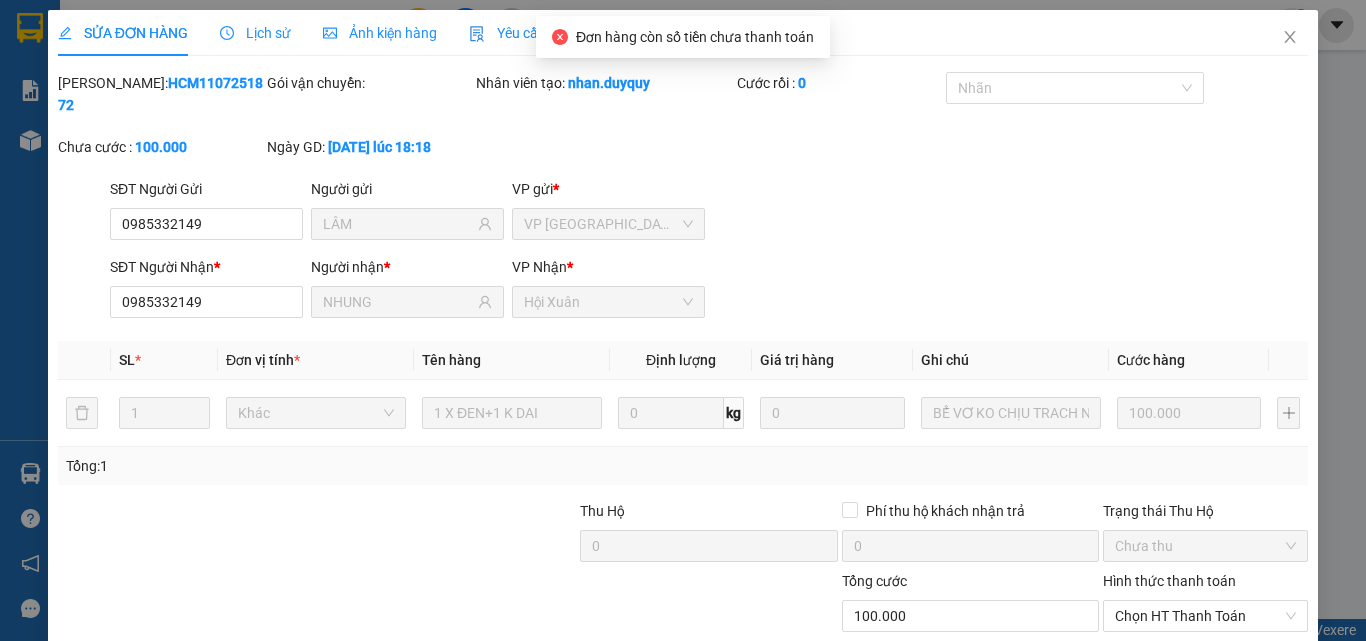 type on "0985332149" 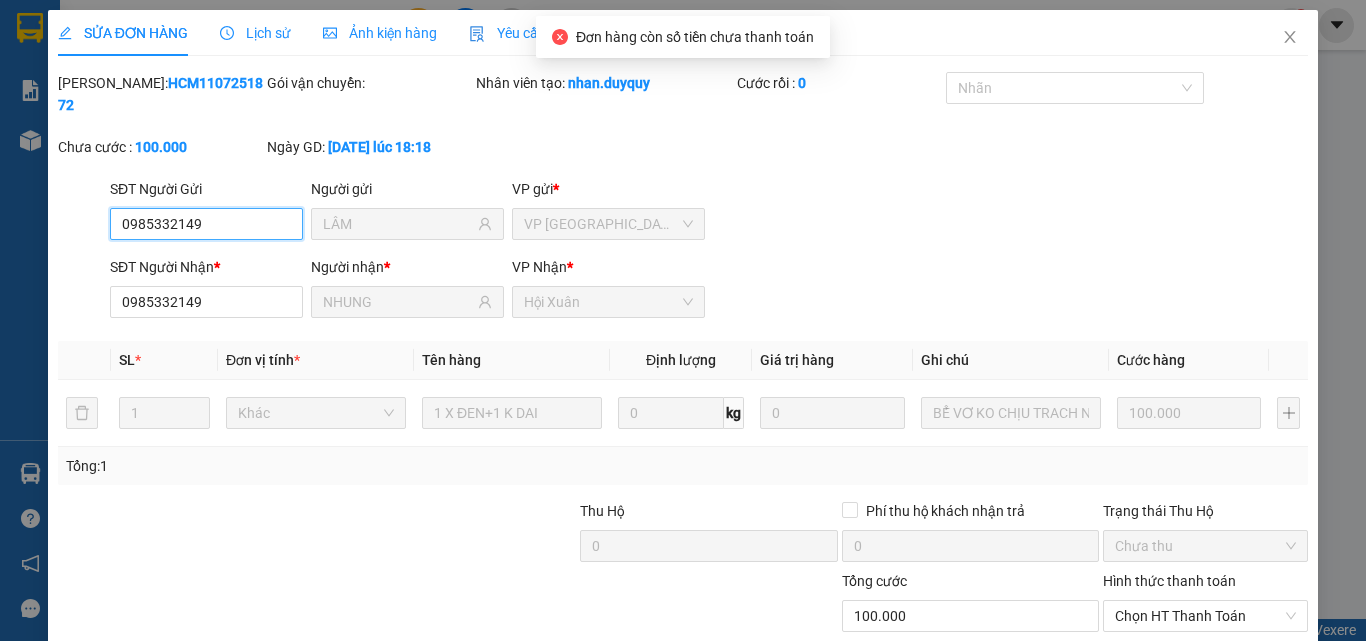 scroll, scrollTop: 100, scrollLeft: 0, axis: vertical 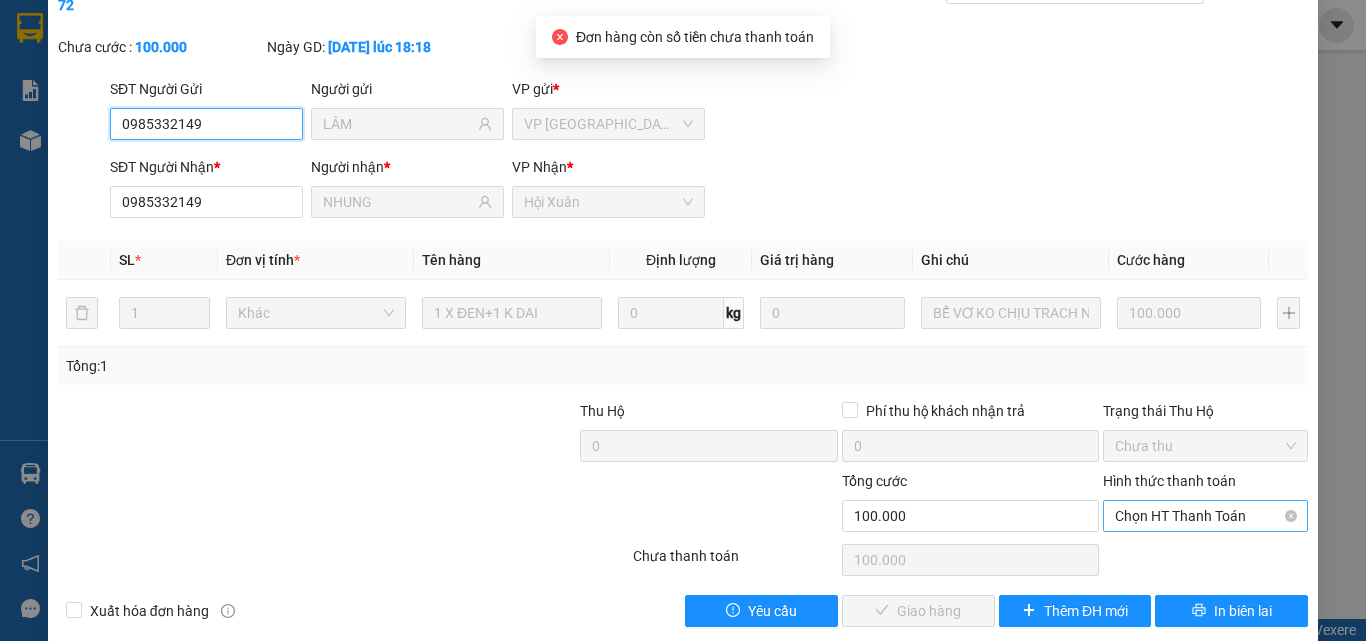 click on "Chọn HT Thanh Toán" at bounding box center (1205, 516) 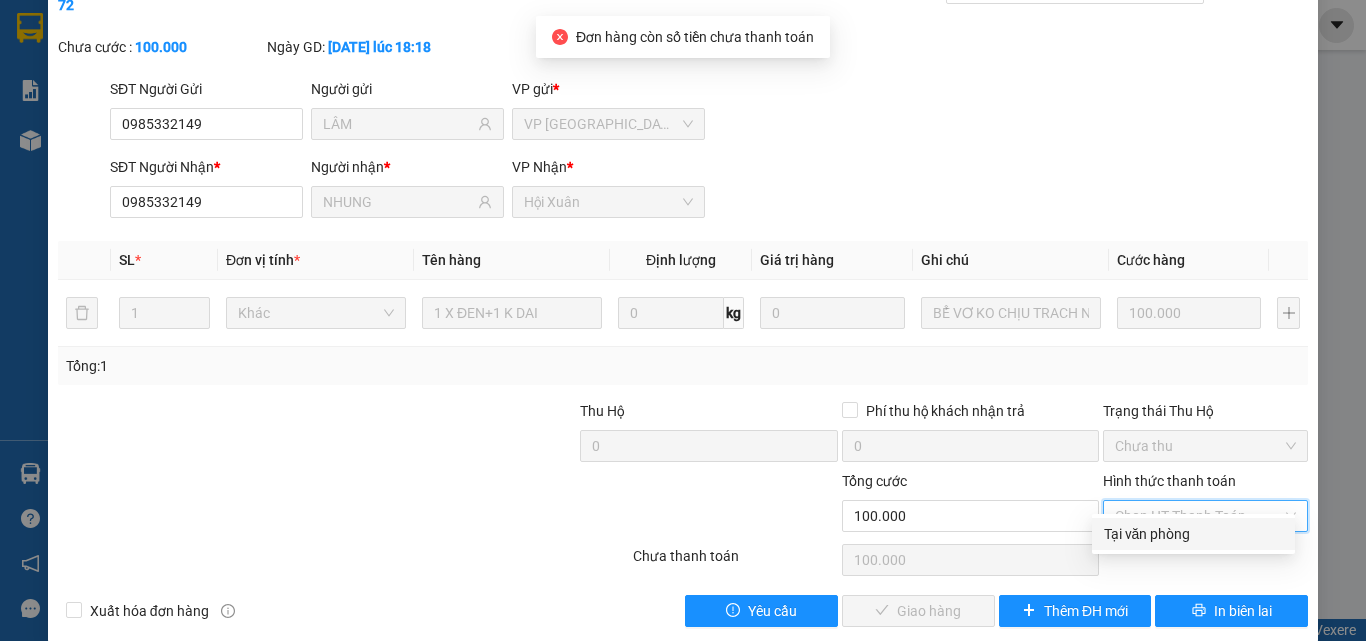 click on "Tại văn phòng" at bounding box center (1193, 534) 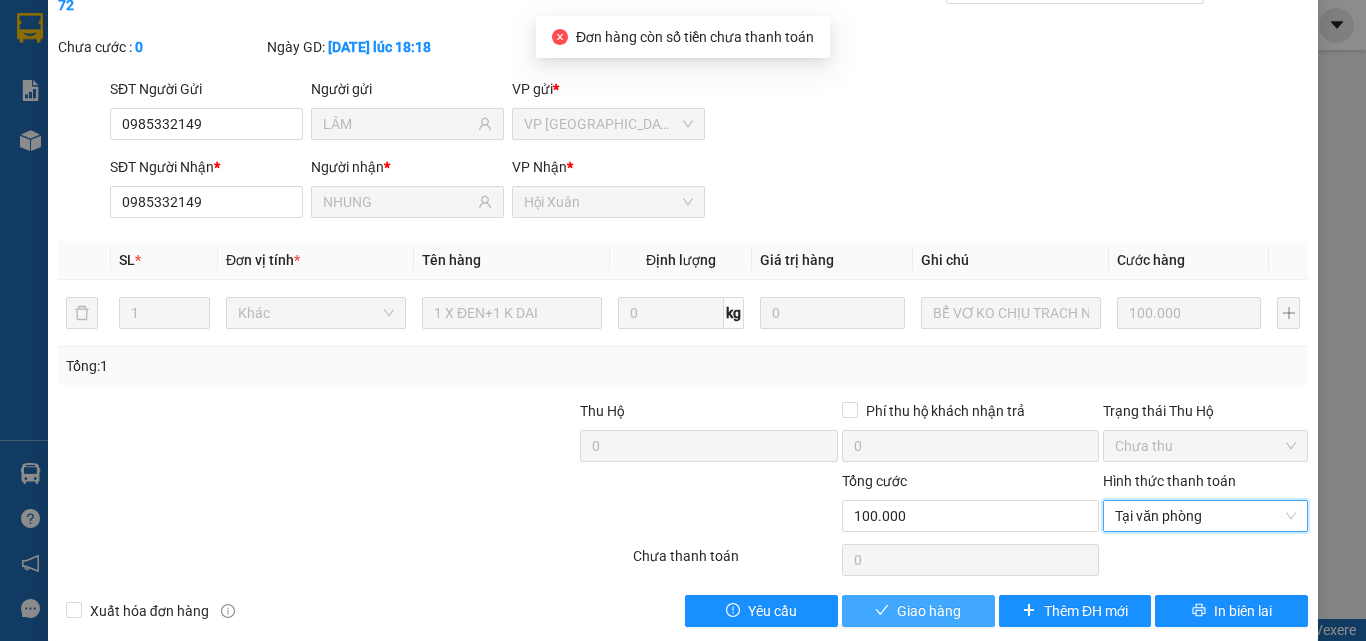click 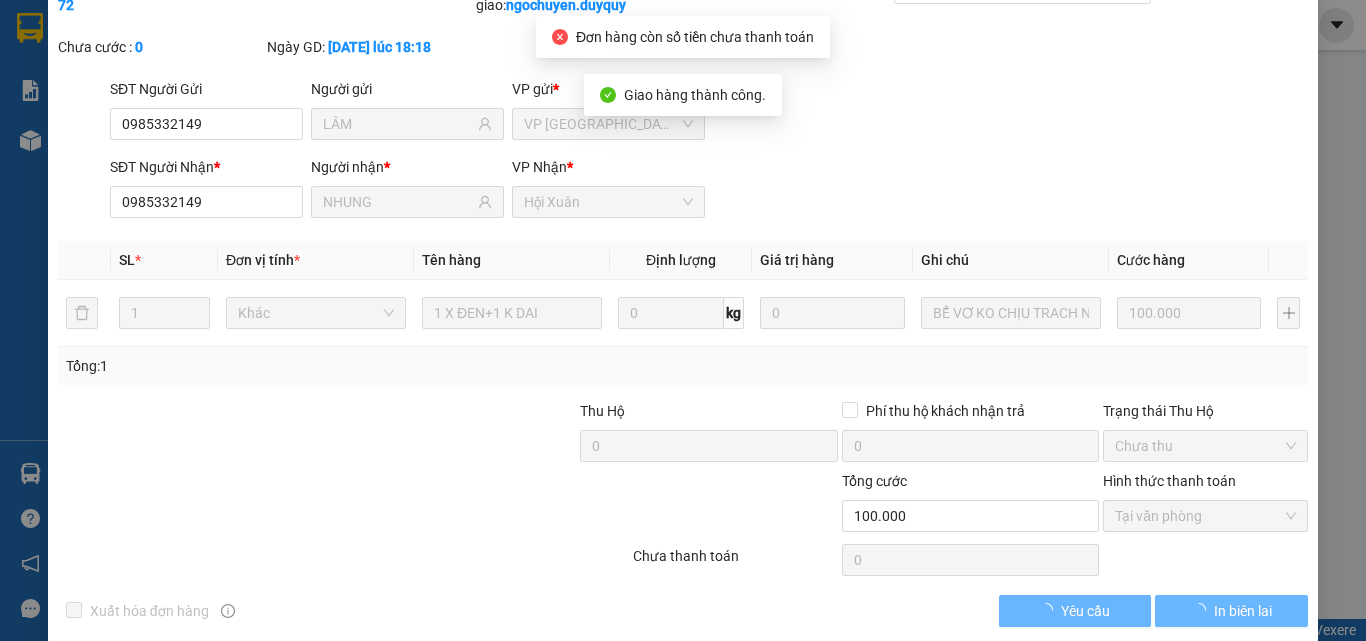 scroll, scrollTop: 0, scrollLeft: 0, axis: both 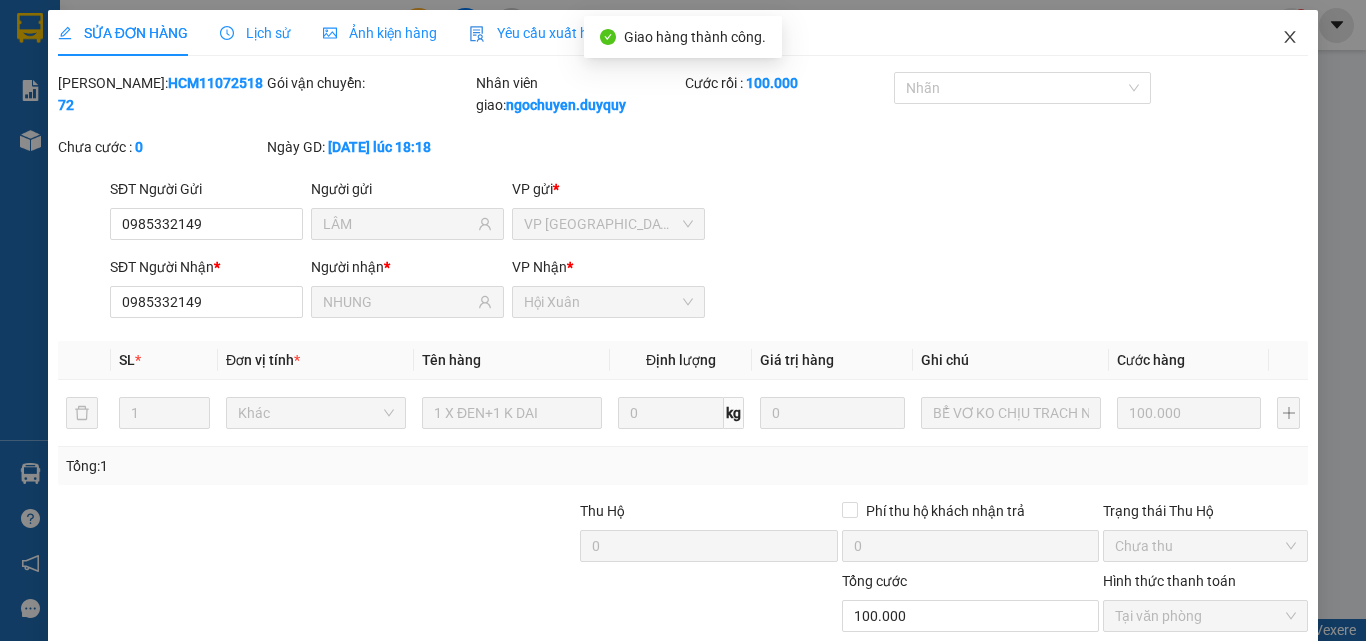 click at bounding box center [1290, 38] 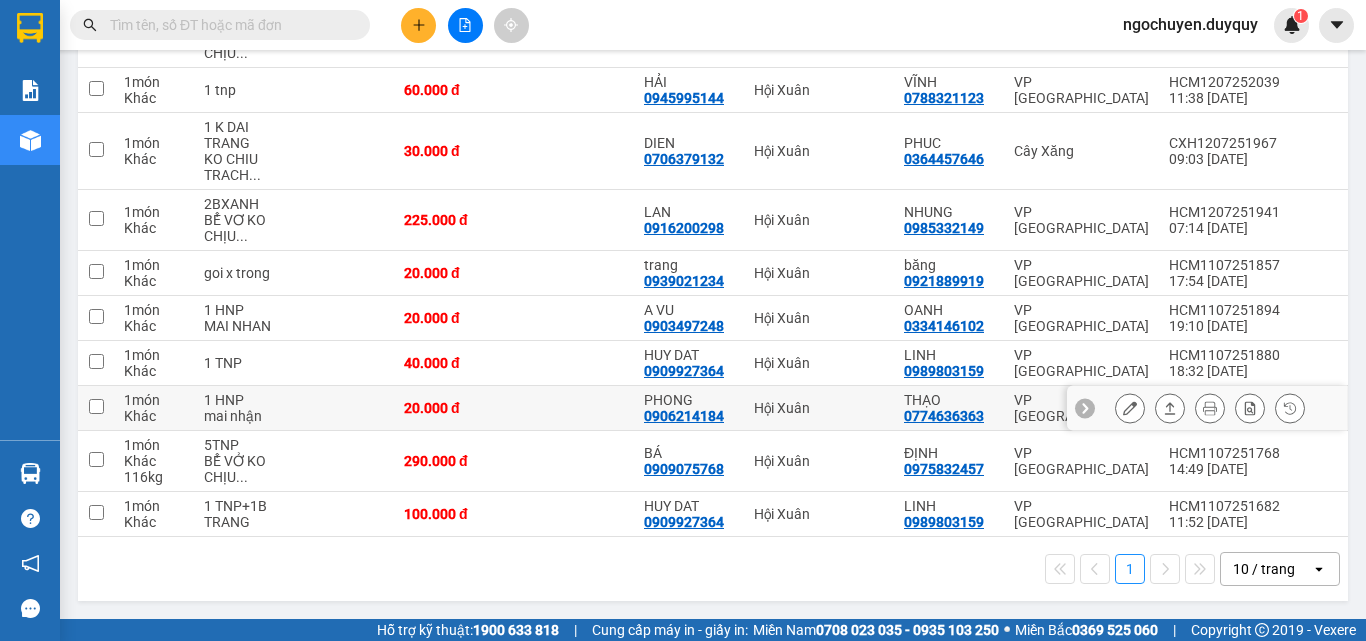 scroll, scrollTop: 0, scrollLeft: 0, axis: both 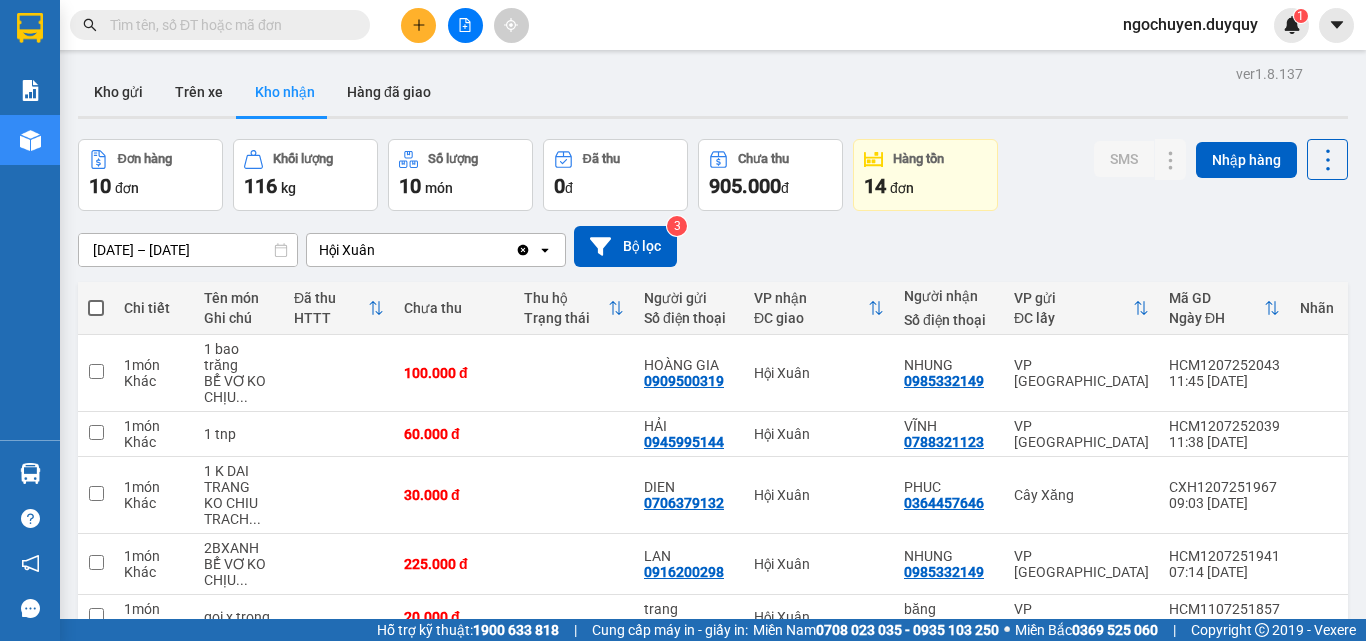 click on "[DATE] – [DATE]" at bounding box center [188, 250] 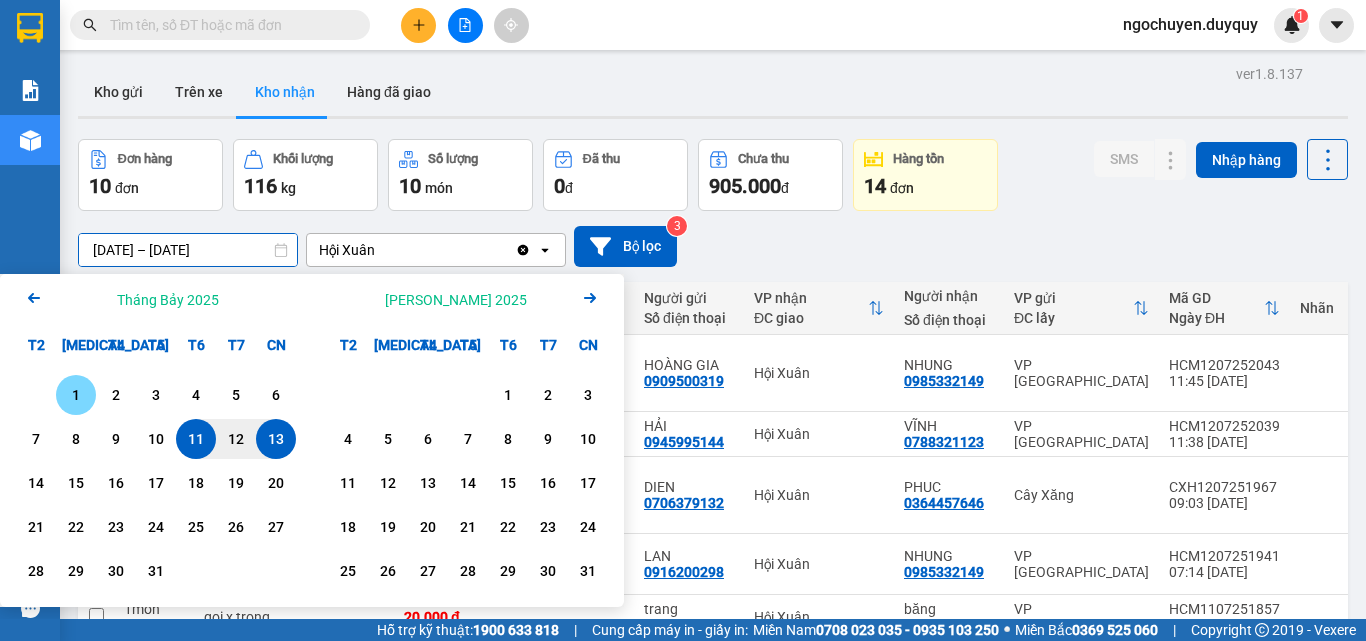 click on "1" at bounding box center [76, 395] 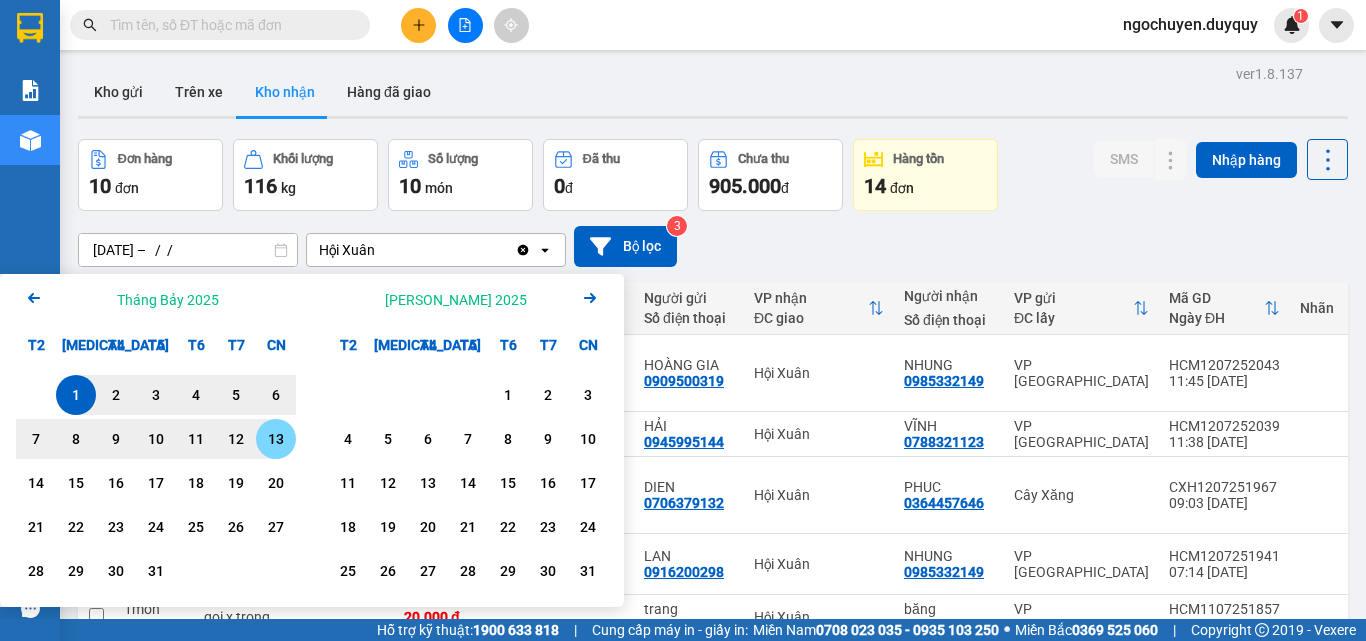 click on "13" at bounding box center [276, 439] 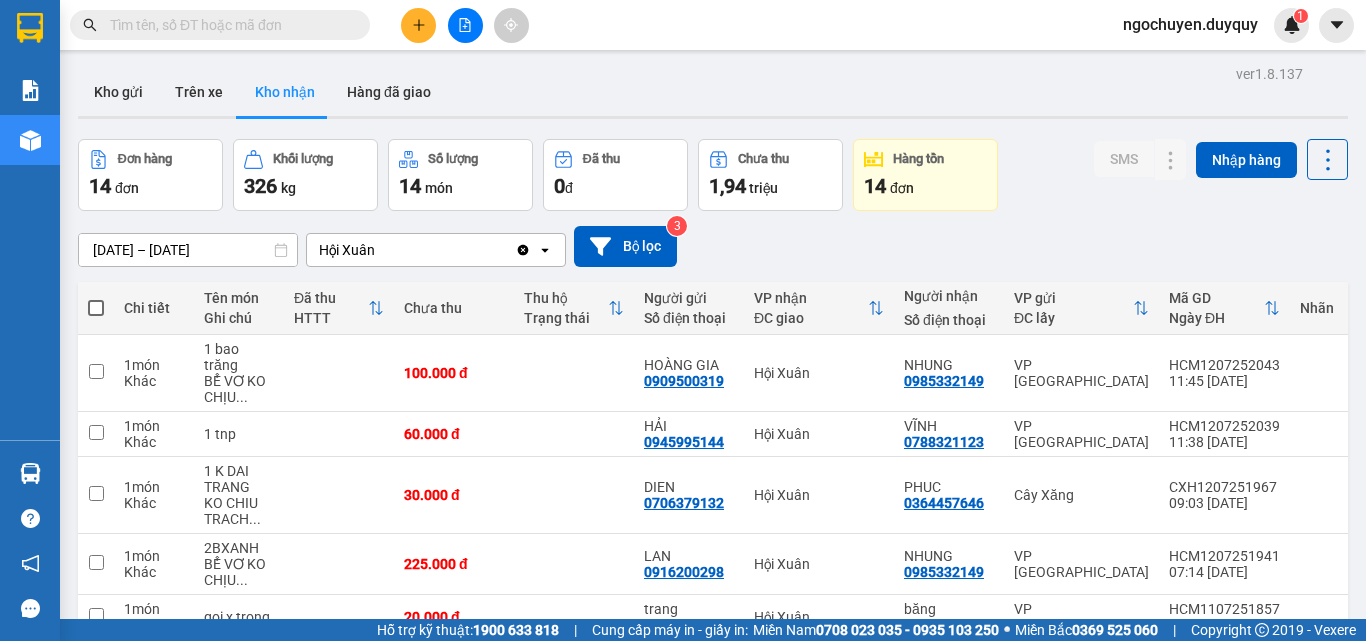 scroll, scrollTop: 352, scrollLeft: 0, axis: vertical 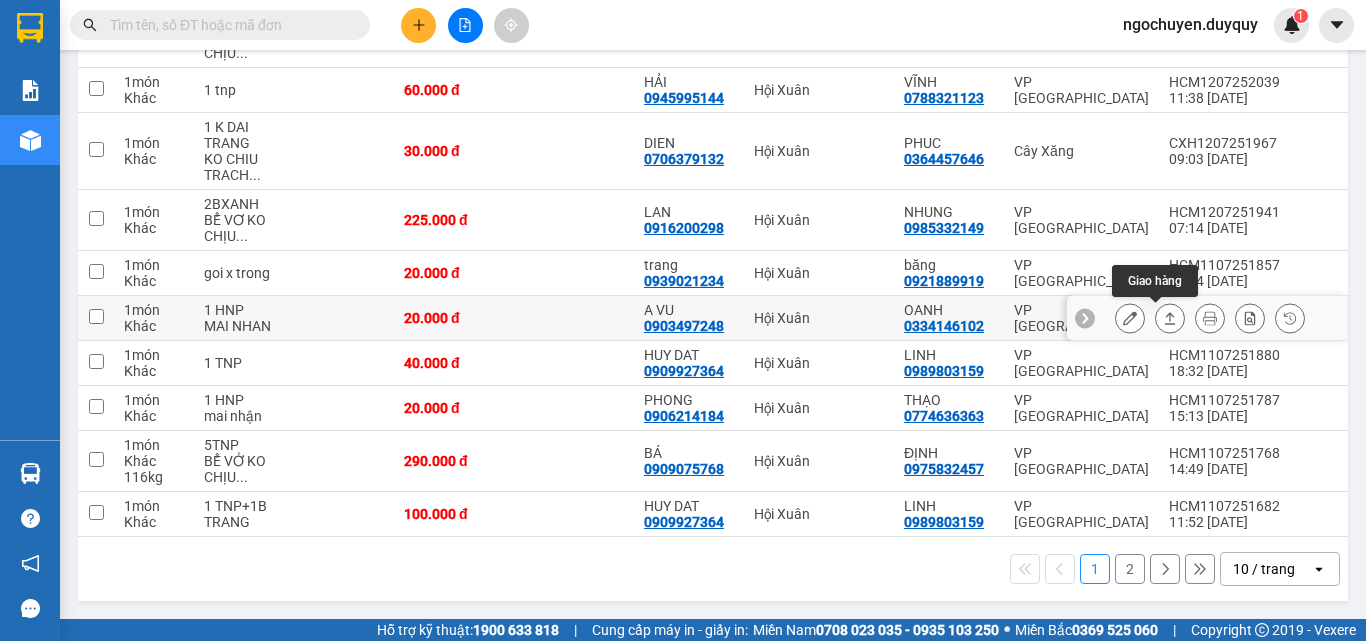 click 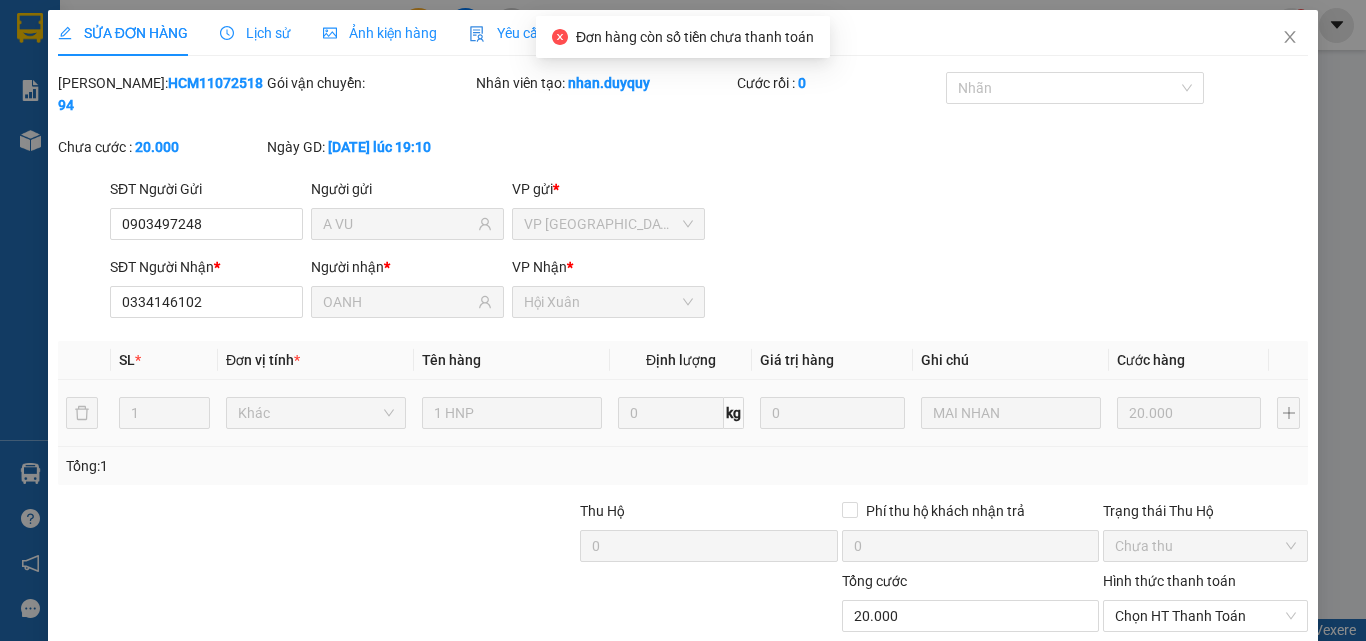 type on "0903497248" 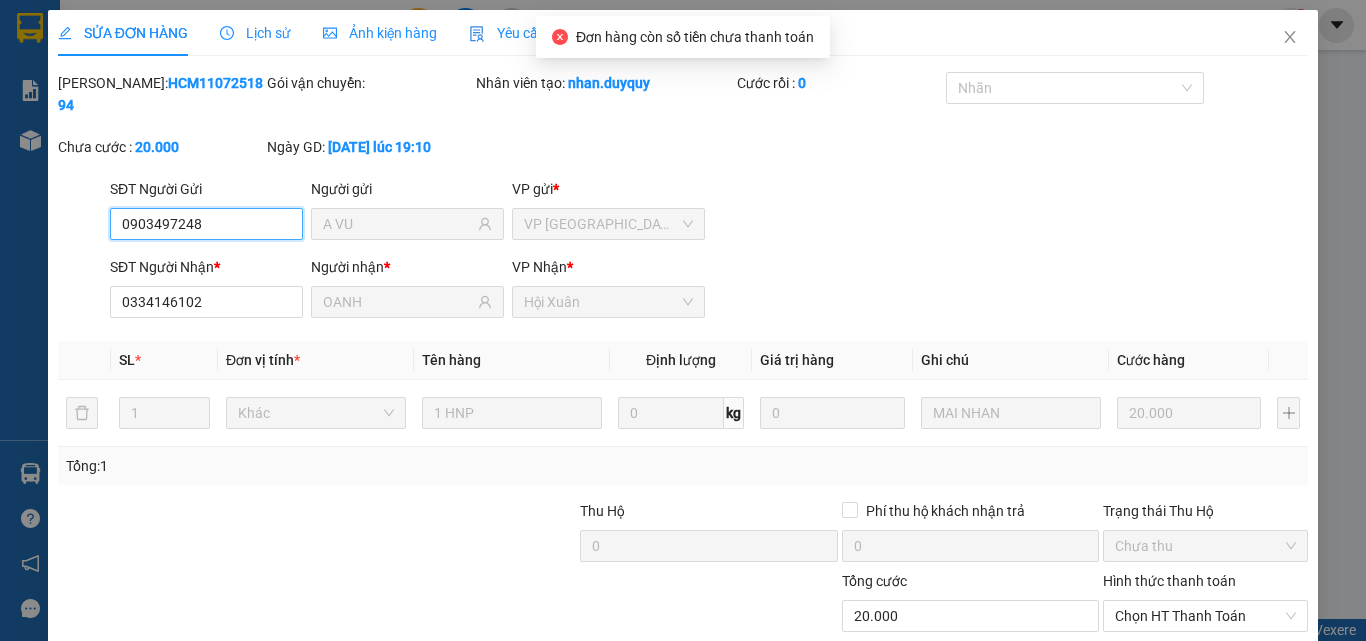scroll, scrollTop: 93, scrollLeft: 0, axis: vertical 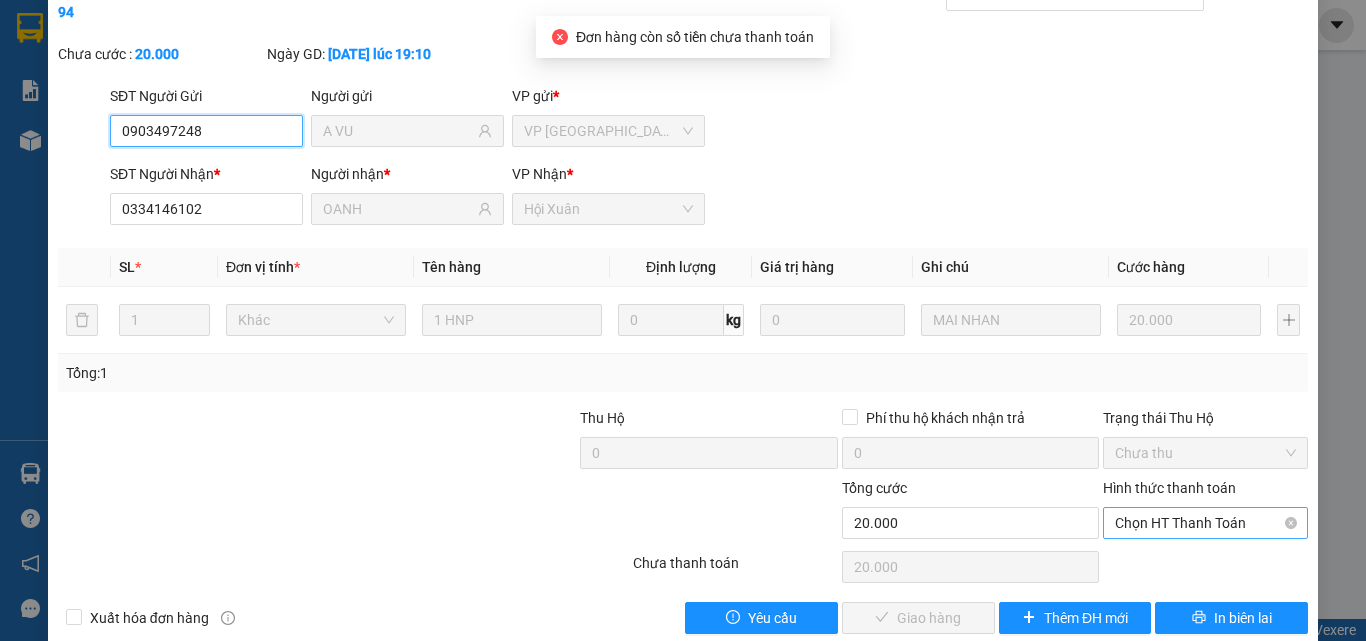 click on "Chọn HT Thanh Toán" at bounding box center (1205, 523) 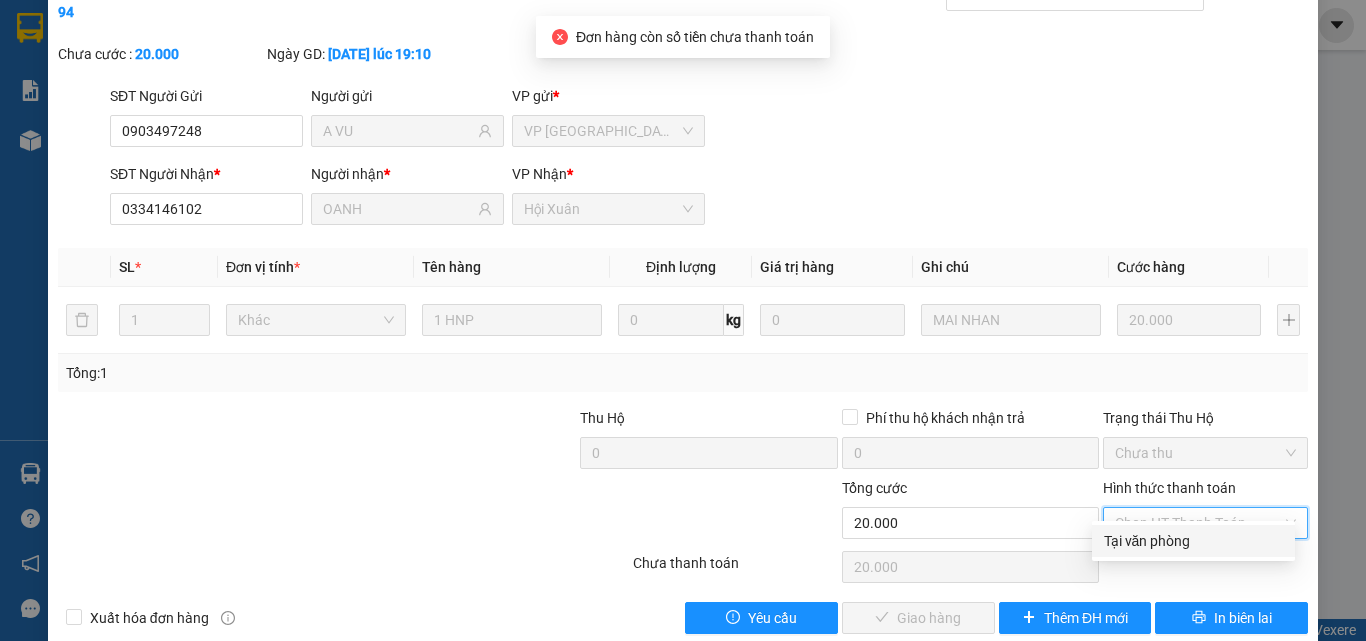 click on "Tại văn phòng" at bounding box center (1193, 541) 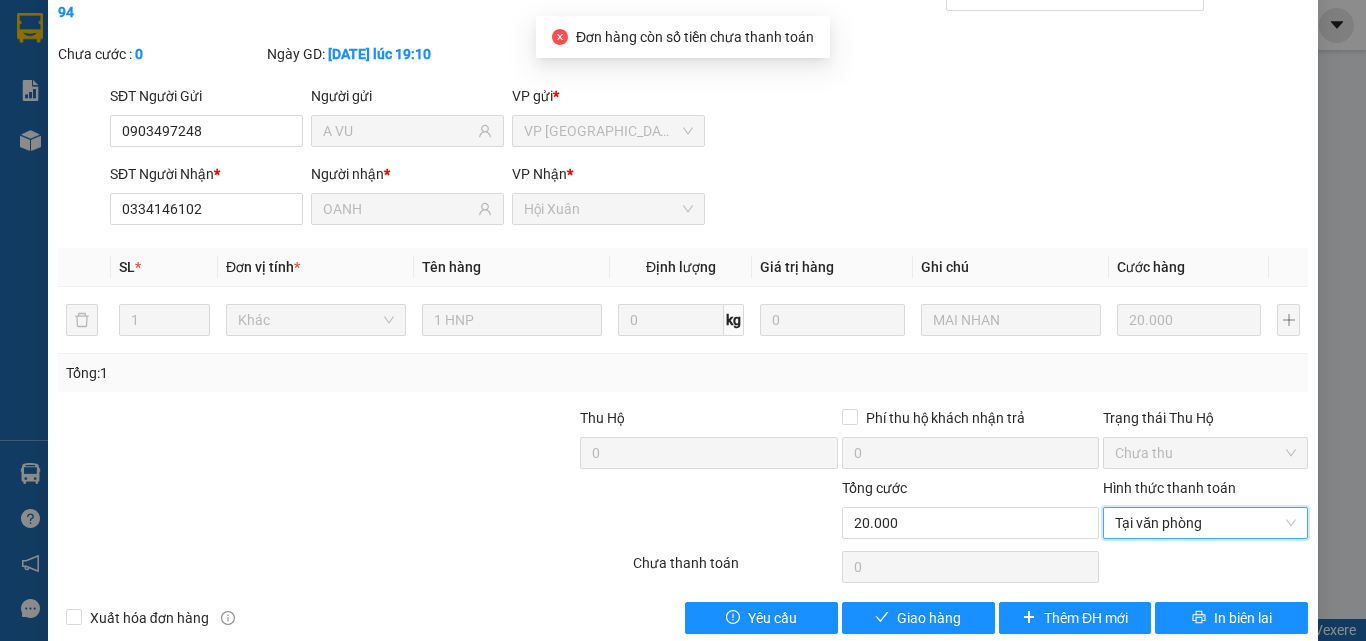 click on "Total Paid Fee 0 Total UnPaid Fee 20.000 Cash Collection Total Fee Mã ĐH:  HCM1107251894 Gói vận chuyển:   [PERSON_NAME] tạo:   [PERSON_NAME].duyquy Cước rồi :   0   [PERSON_NAME] cước :   0 Ngày GD:   [DATE] lúc 19:10 SĐT Người Gửi 0903497248 Người gửi A VU VP gửi  * VP [GEOGRAPHIC_DATA] SĐT Người [PERSON_NAME]  * 0334146102 Người [PERSON_NAME]  * [PERSON_NAME] [PERSON_NAME]  * Hội Xuân SL  * Đơn vị tính  * Tên hàng  Định [PERSON_NAME] trị hàng Ghi [PERSON_NAME] hàng                   1 Khác 1 HNP 0 kg 0 [PERSON_NAME] 20.000 Tổng:  1 Thu Hộ 0 Phí thu hộ [PERSON_NAME] trả 0 Trạng thái Thu Hộ   Chưa thu [PERSON_NAME] 20.000 [PERSON_NAME] [PERSON_NAME] [PERSON_NAME] [PERSON_NAME] Số [PERSON_NAME] thu trước 0 Tại văn [PERSON_NAME] [PERSON_NAME] 0 Xuất [PERSON_NAME] hàng Yêu cầu Giao hàng Thêm ĐH mới In biên lai [PERSON_NAME] [PERSON_NAME]" at bounding box center (683, 306) 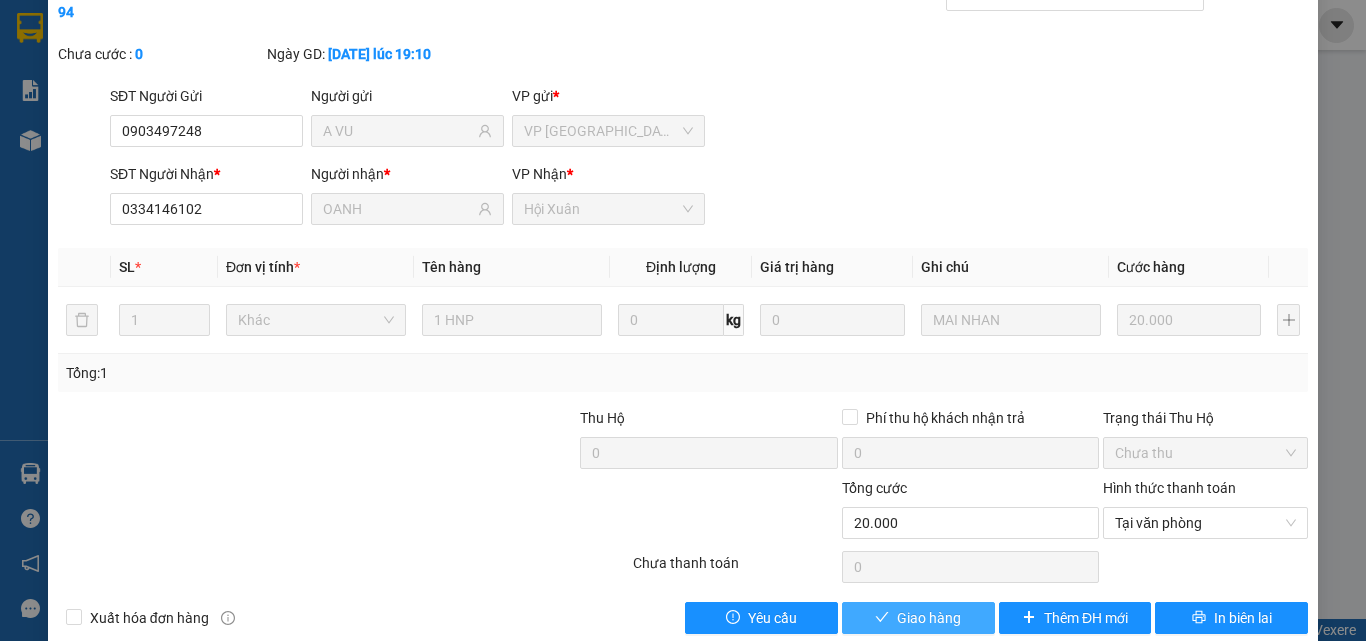 click on "Giao hàng" at bounding box center [929, 618] 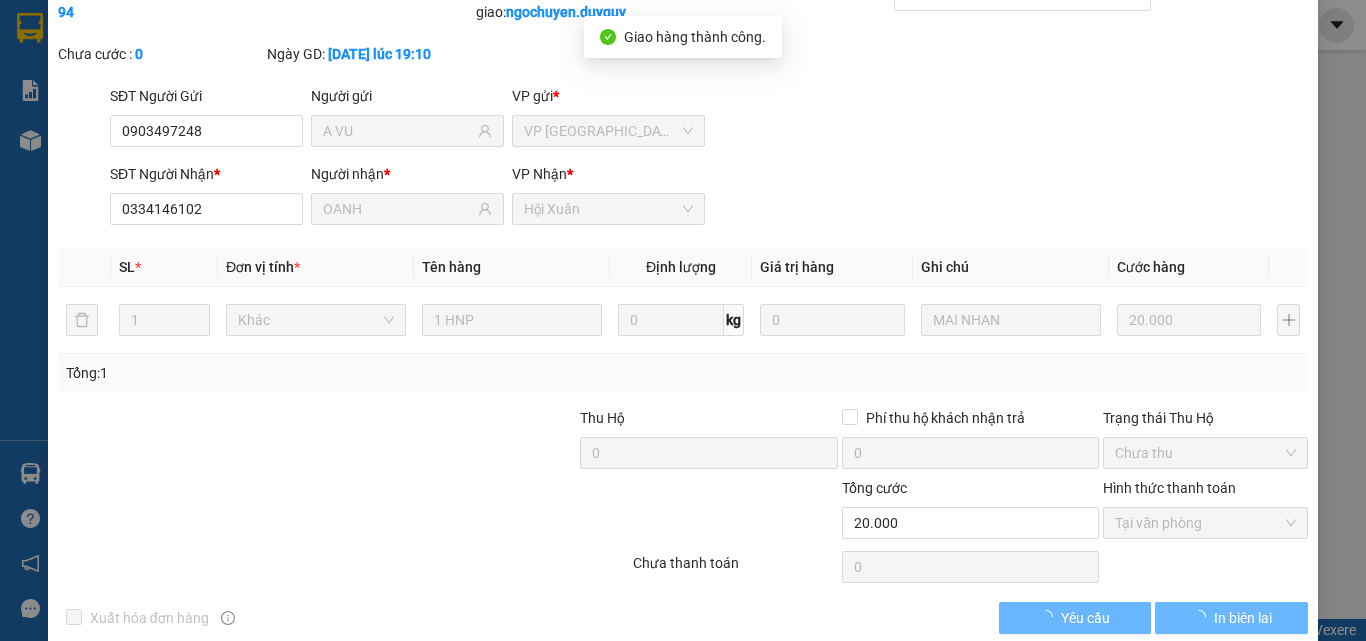 scroll, scrollTop: 0, scrollLeft: 0, axis: both 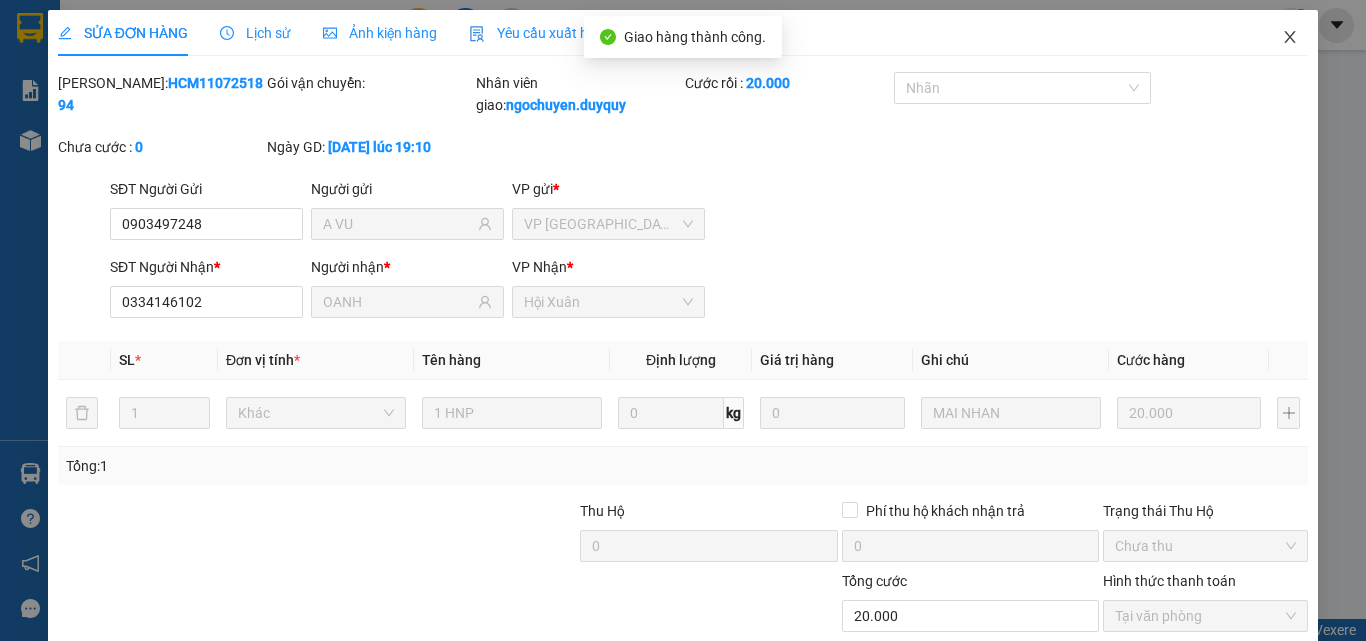click at bounding box center [1290, 38] 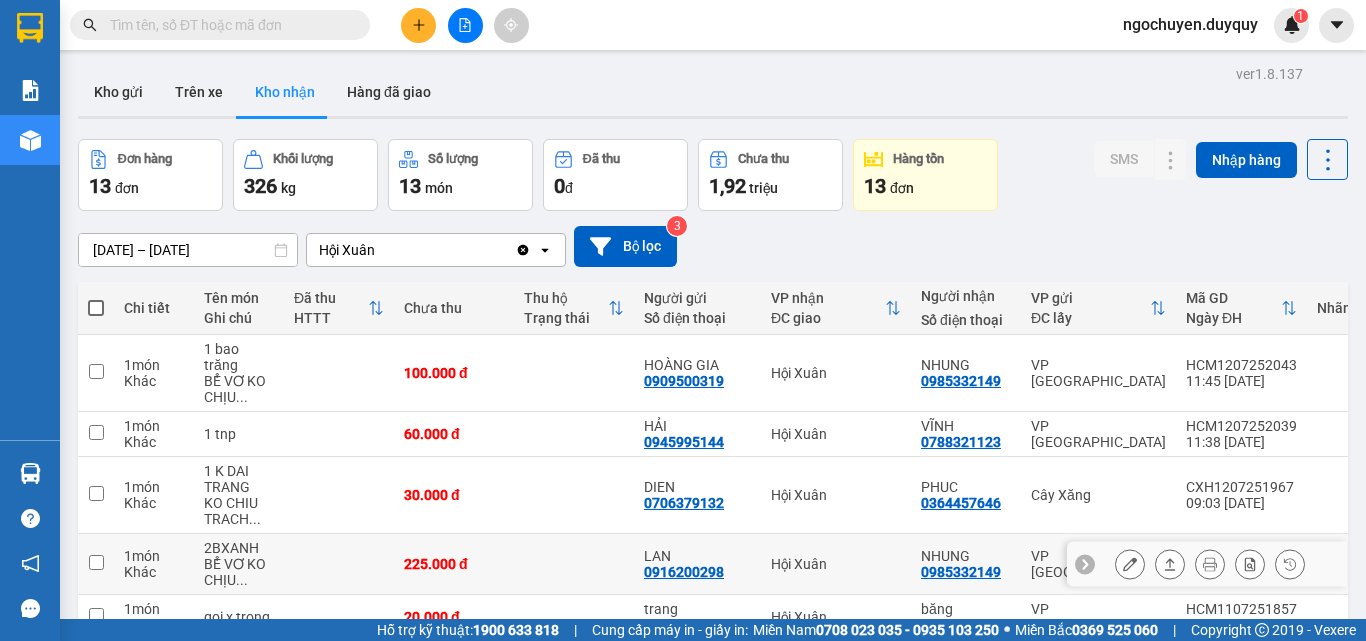 scroll, scrollTop: 400, scrollLeft: 0, axis: vertical 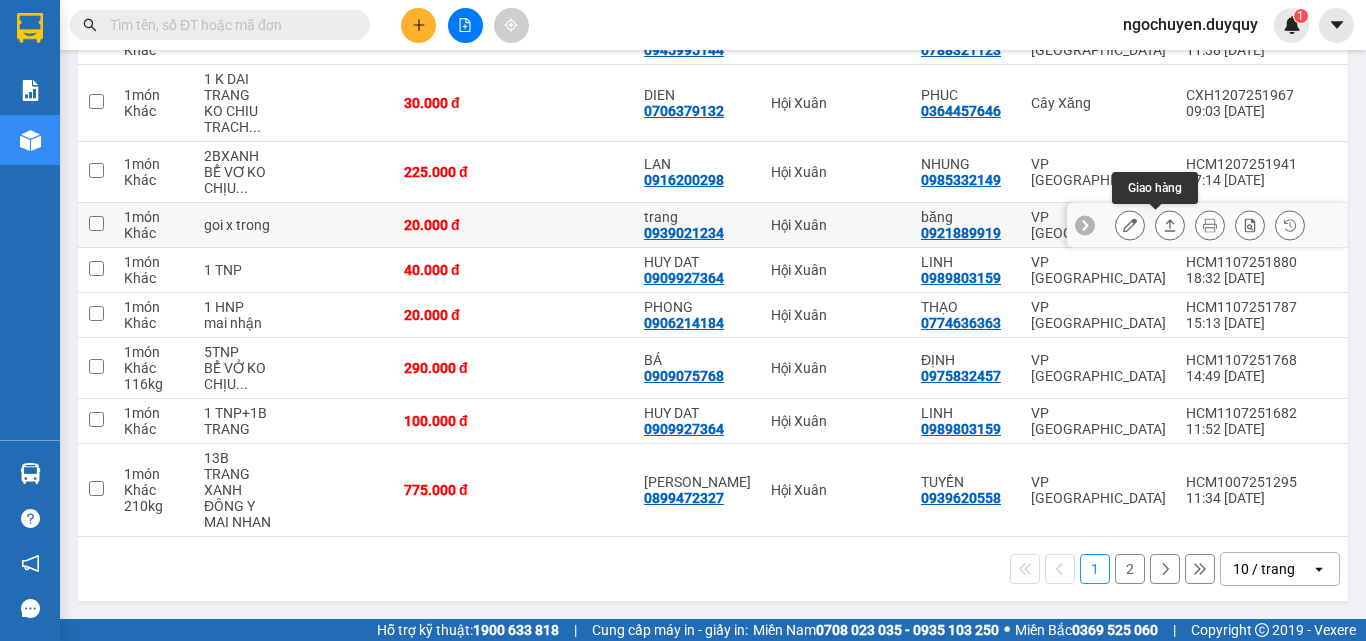 click 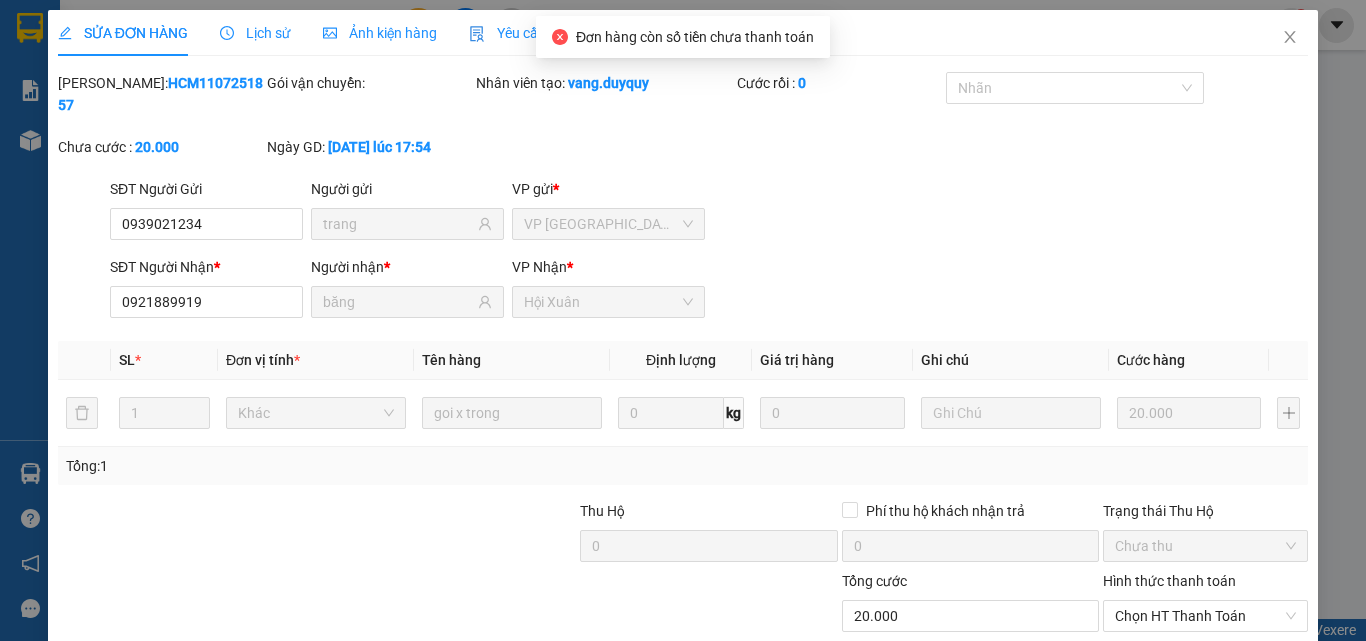 type on "0939021234" 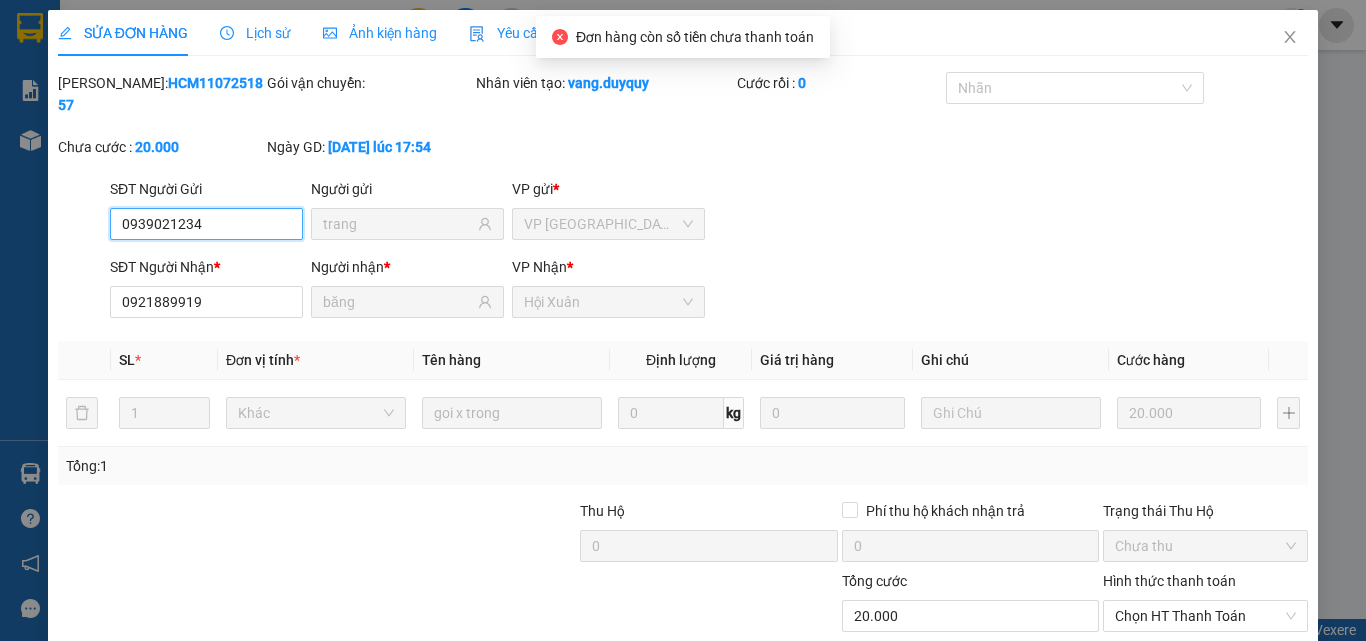 scroll, scrollTop: 0, scrollLeft: 0, axis: both 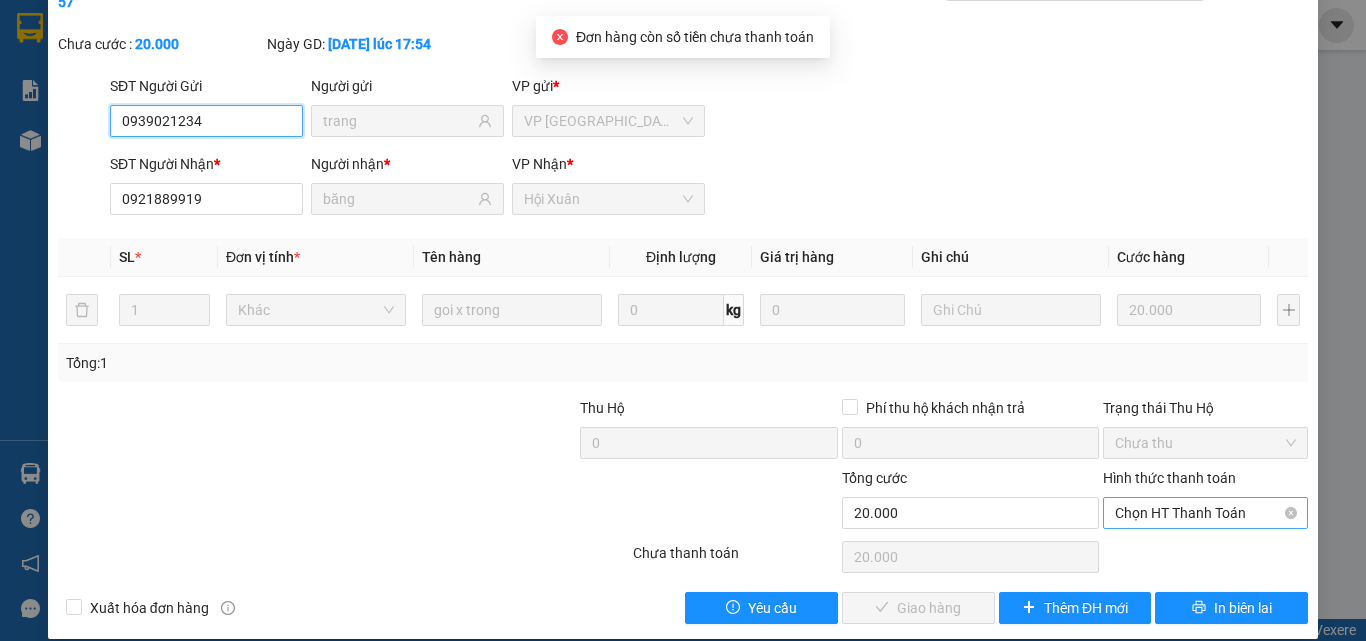click on "Chọn HT Thanh Toán" at bounding box center [1205, 513] 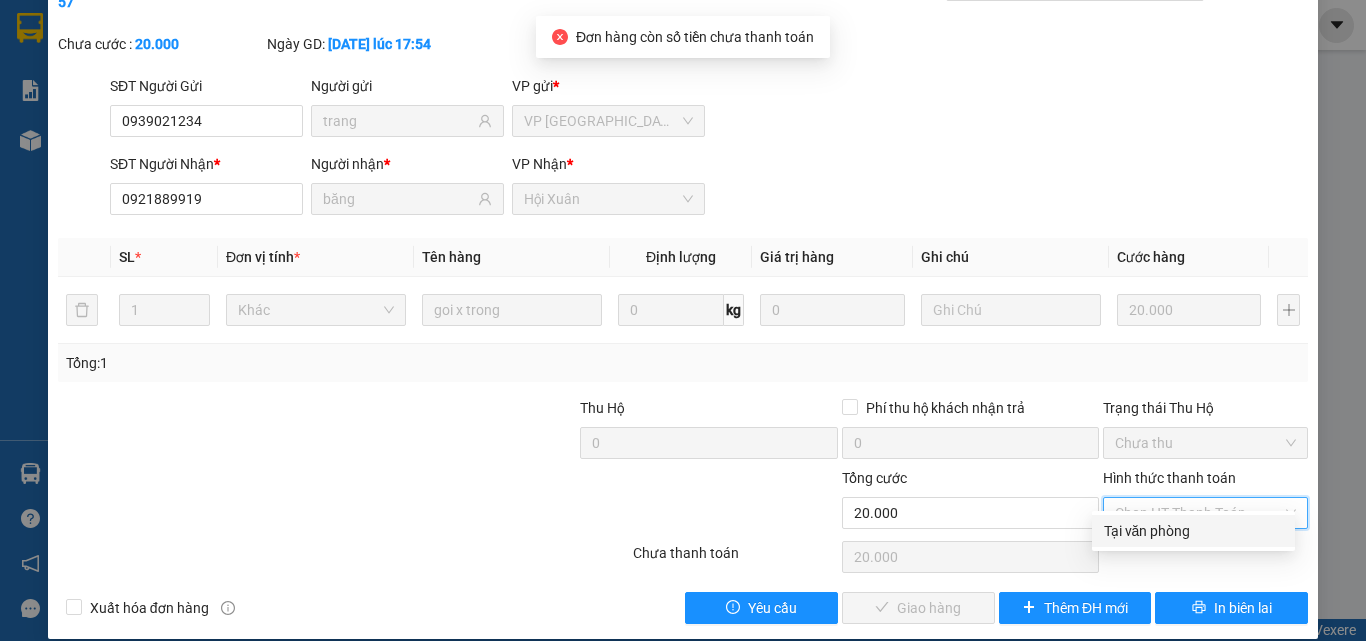 click on "Tại văn phòng" at bounding box center [1193, 531] 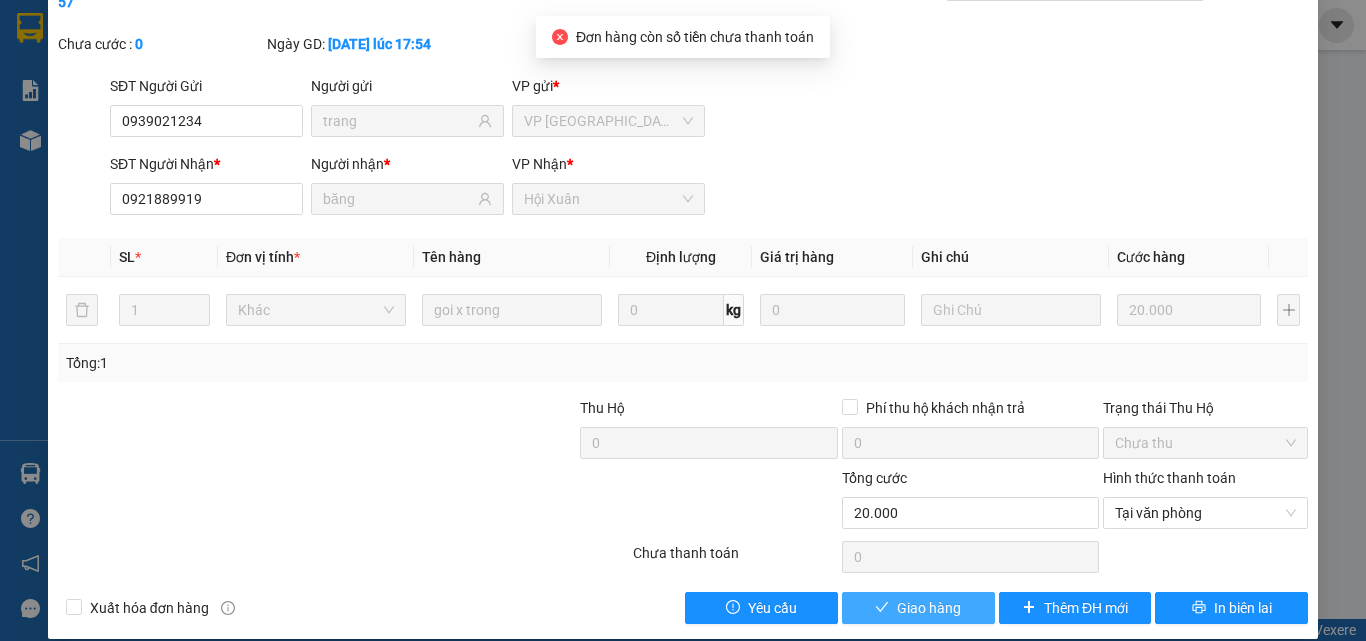 click on "Giao hàng" at bounding box center (918, 608) 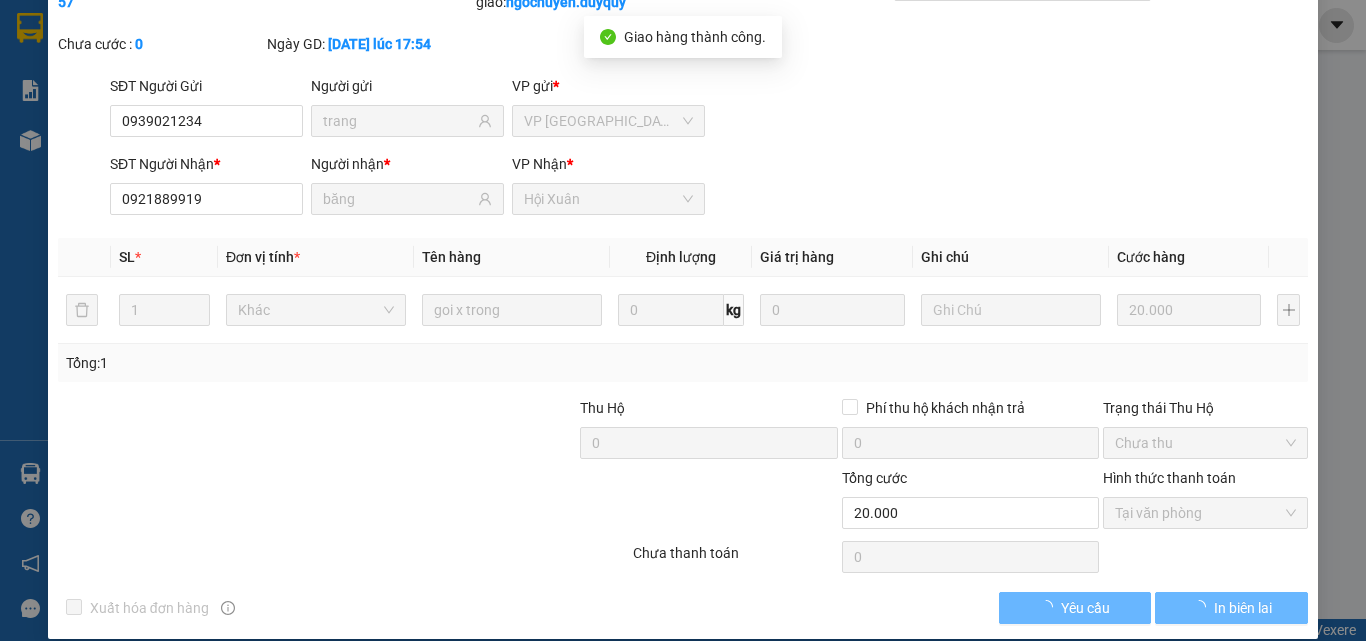 scroll, scrollTop: 0, scrollLeft: 0, axis: both 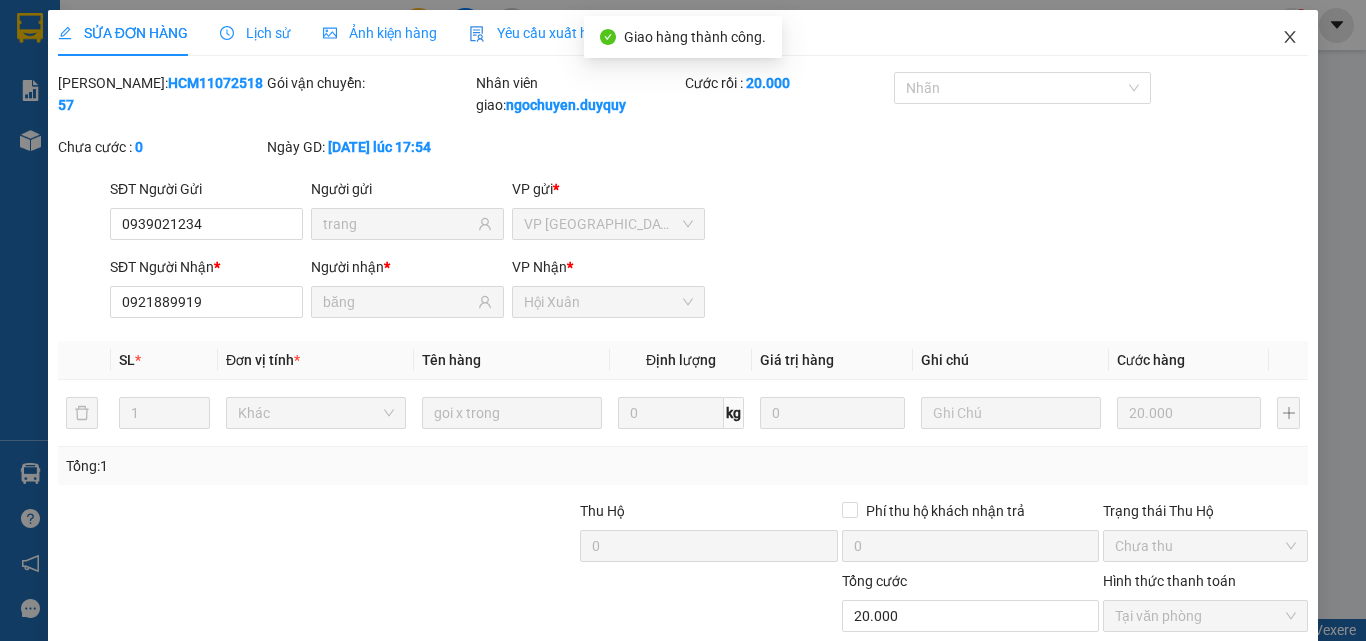 click at bounding box center [1290, 38] 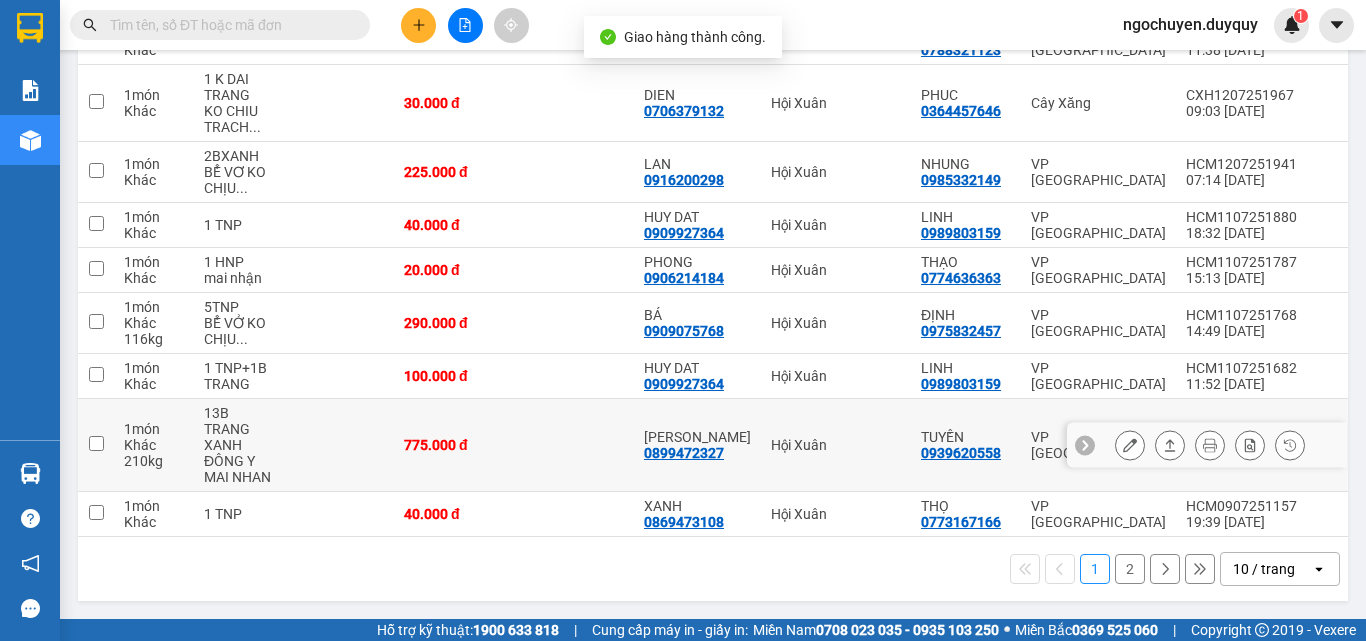 scroll, scrollTop: 400, scrollLeft: 0, axis: vertical 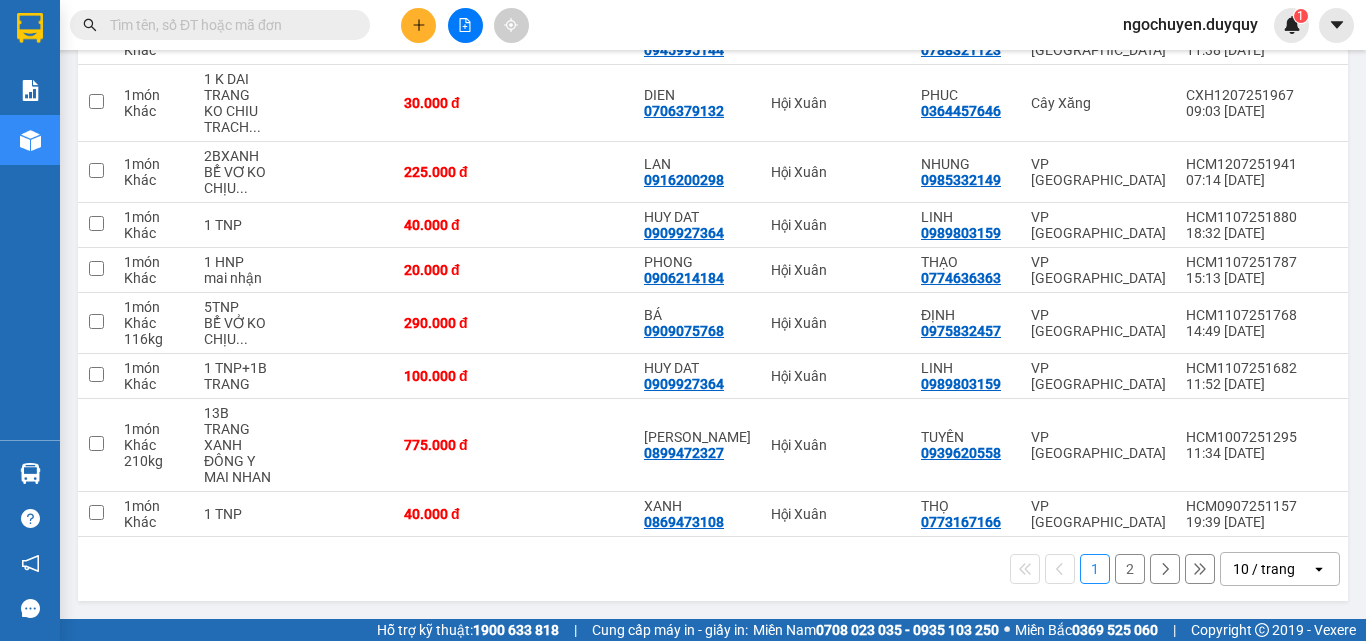click on "2" at bounding box center (1130, 569) 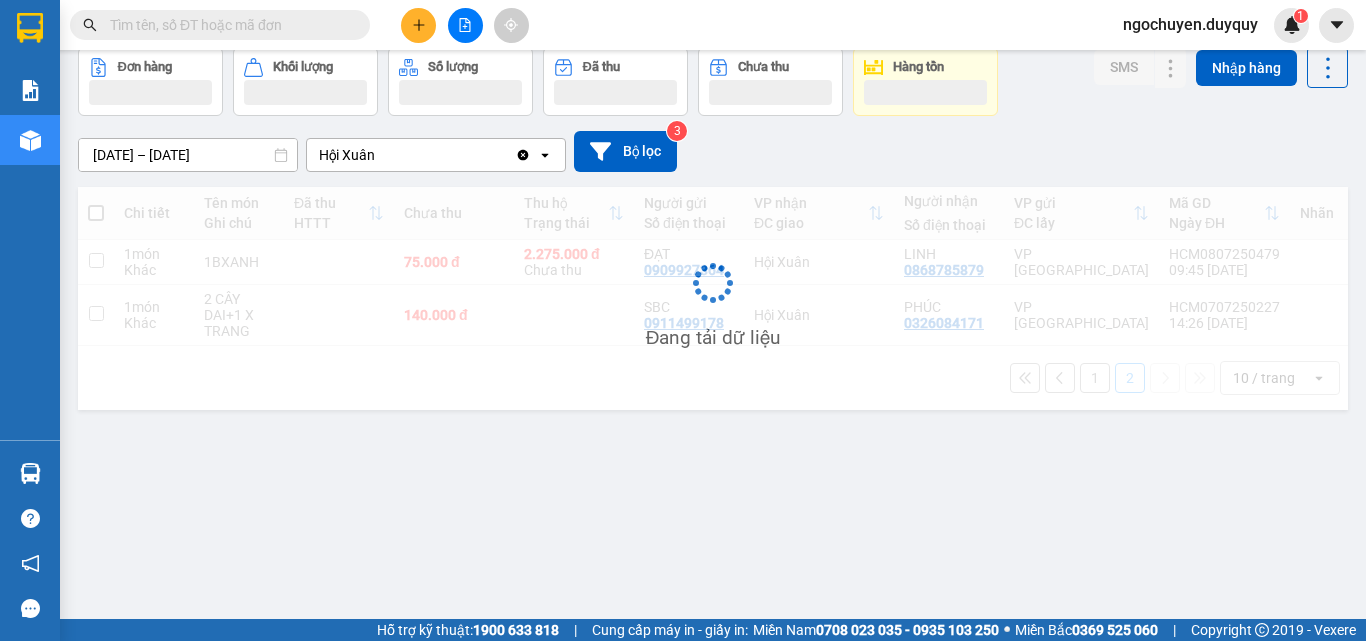 scroll, scrollTop: 92, scrollLeft: 0, axis: vertical 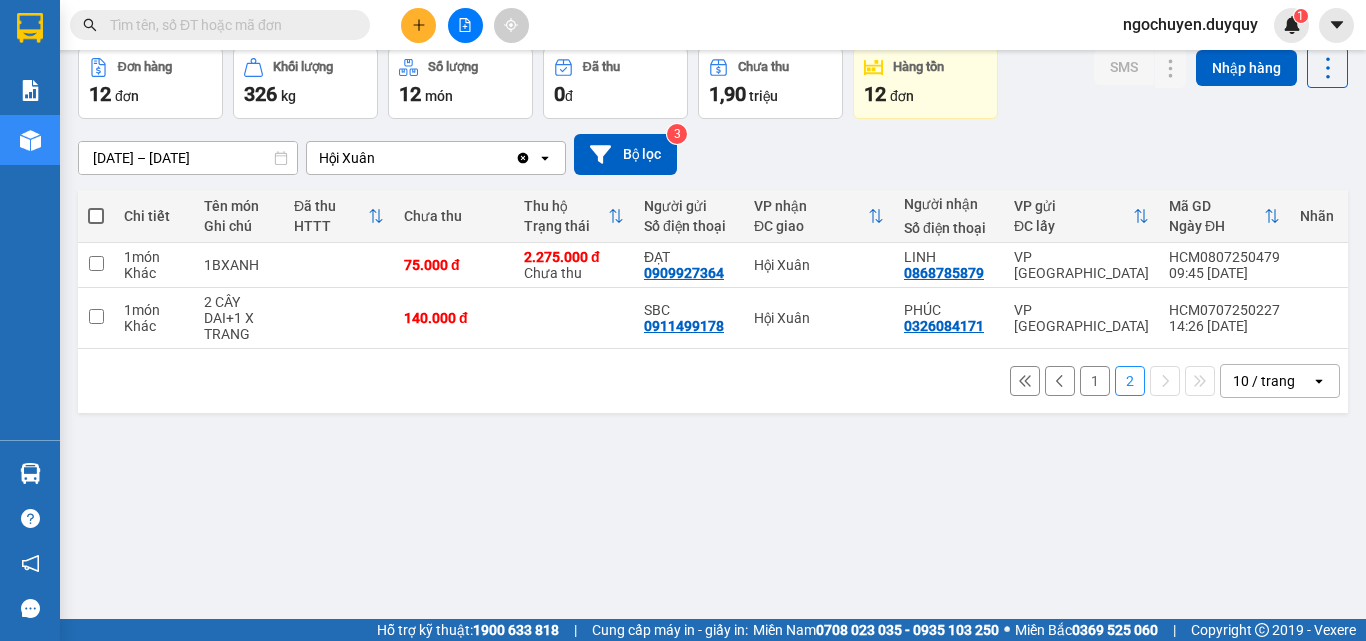 click on "1" at bounding box center [1095, 381] 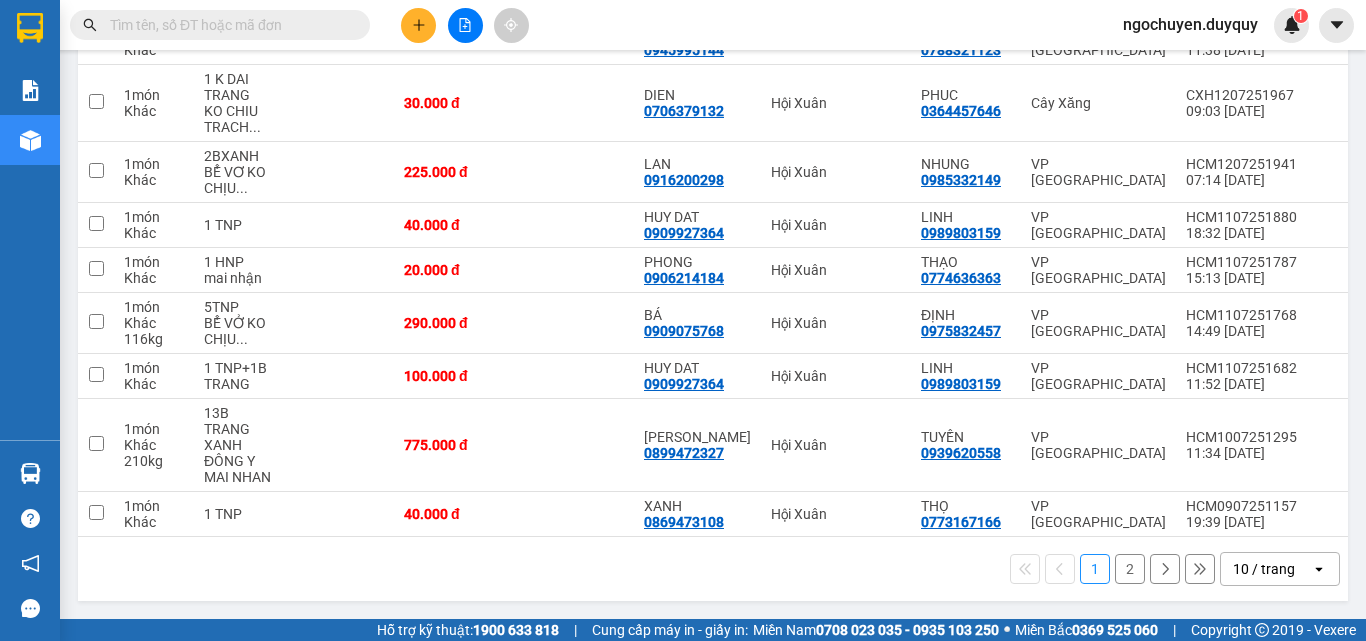 scroll, scrollTop: 0, scrollLeft: 0, axis: both 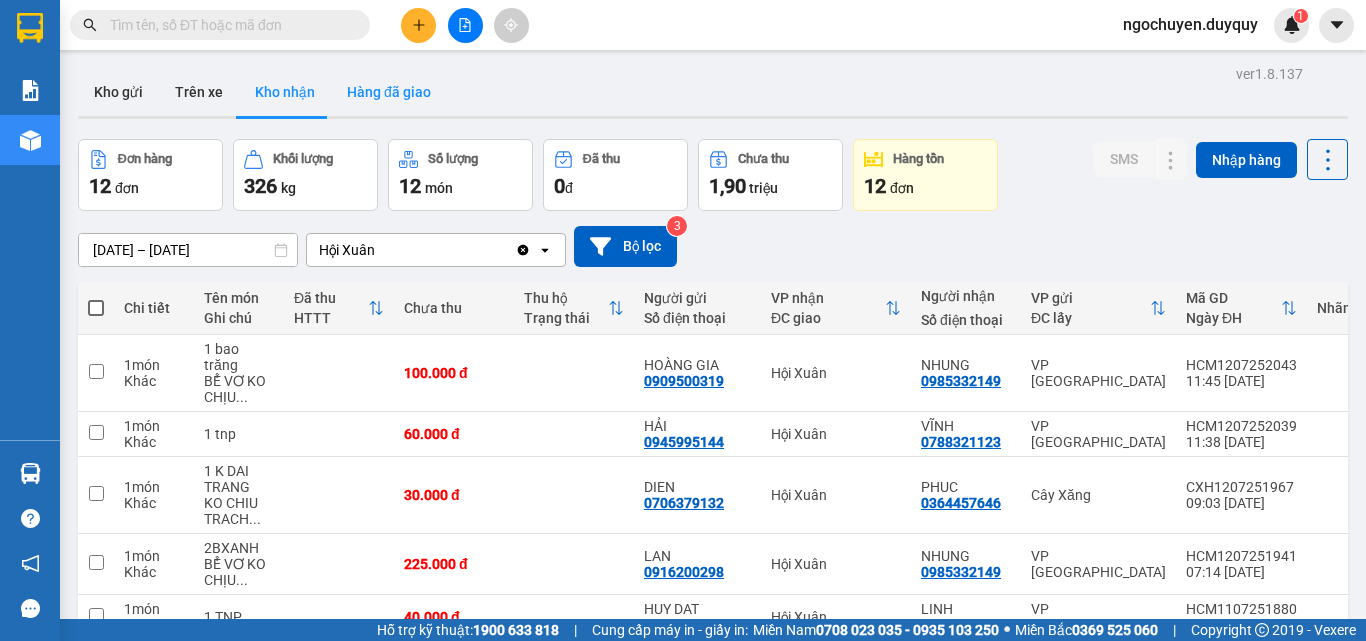 click on "Hàng đã giao" at bounding box center (389, 92) 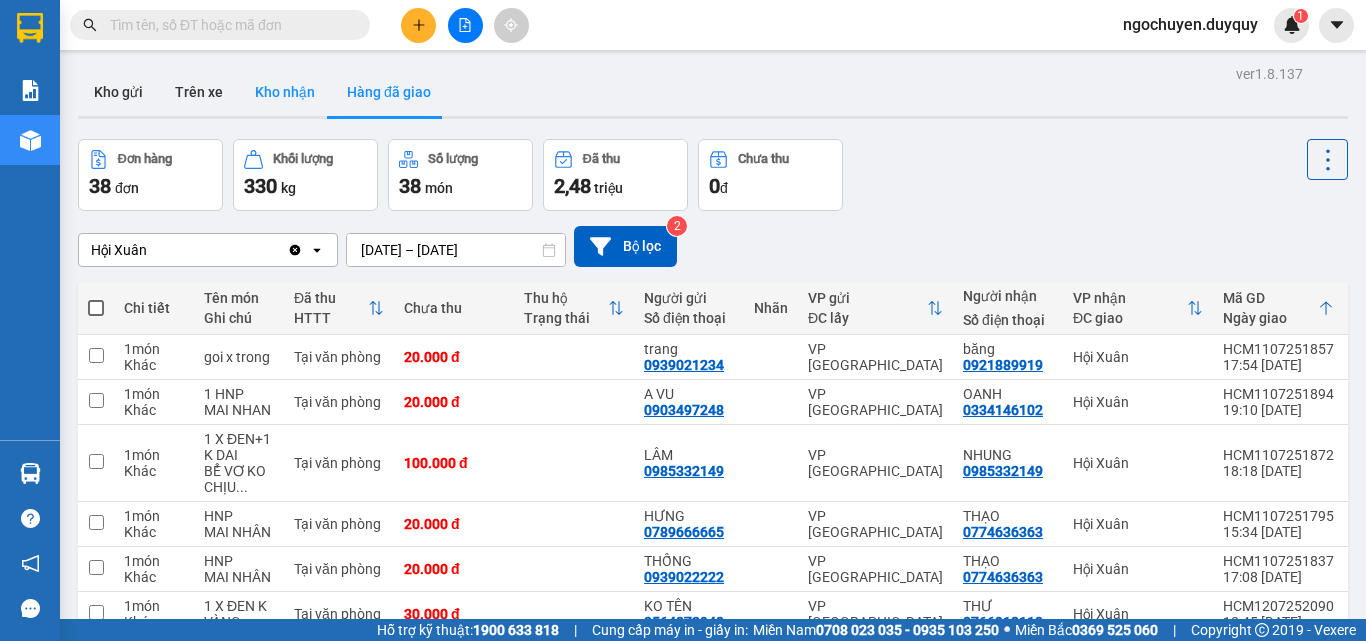 click on "Kho nhận" at bounding box center (285, 92) 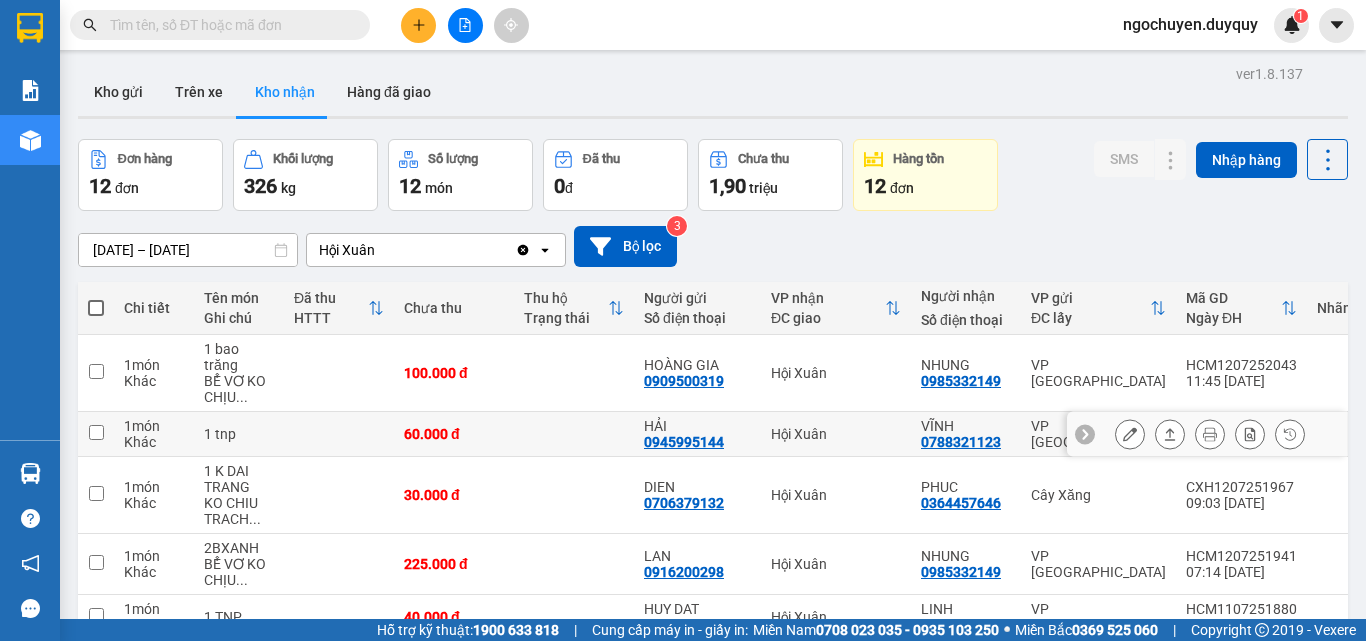 scroll, scrollTop: 400, scrollLeft: 0, axis: vertical 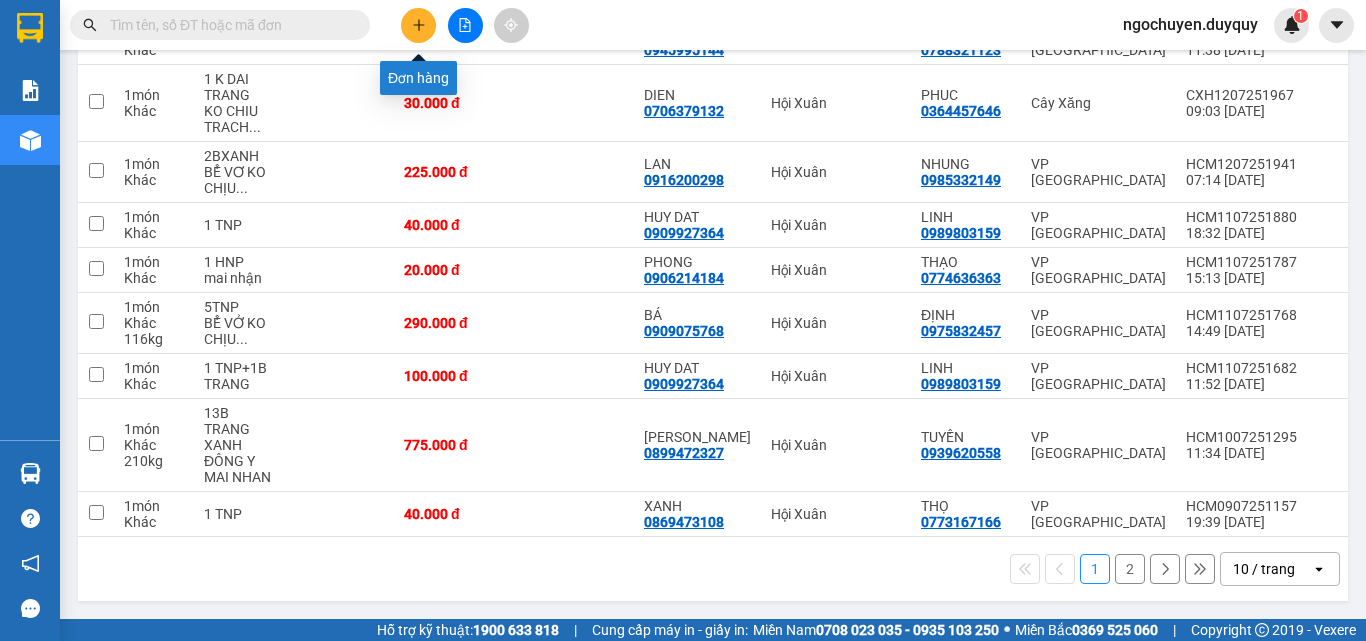 click at bounding box center (418, 25) 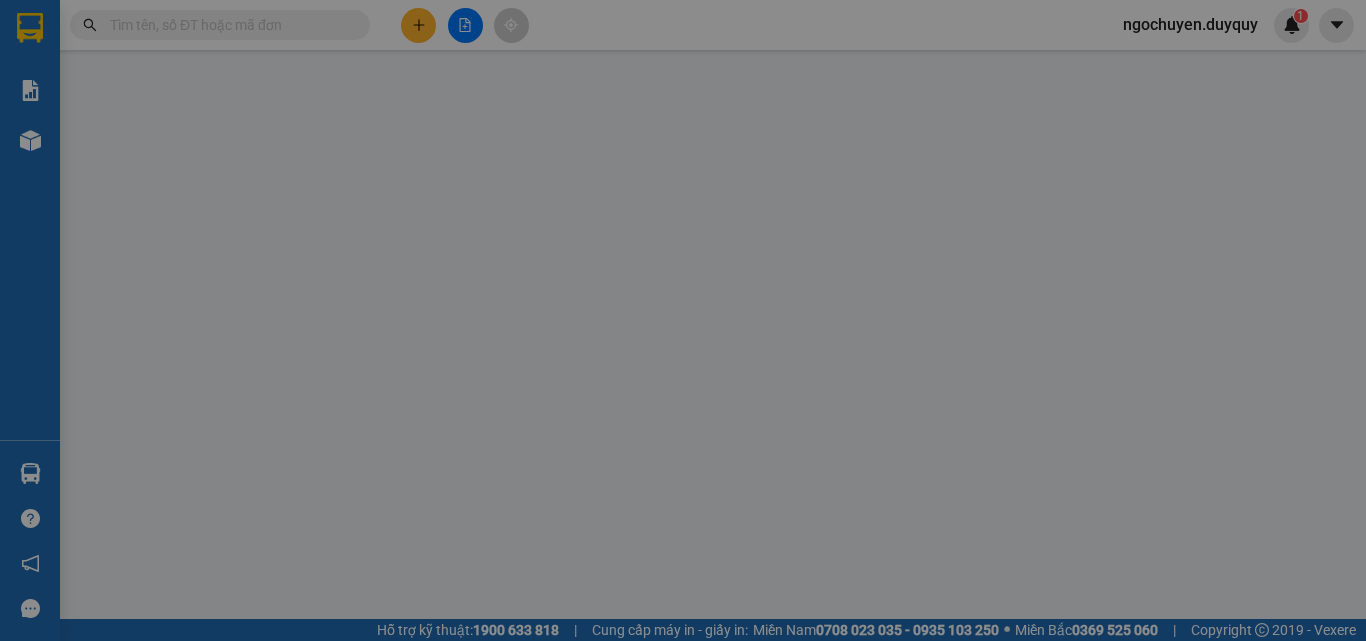 scroll, scrollTop: 0, scrollLeft: 0, axis: both 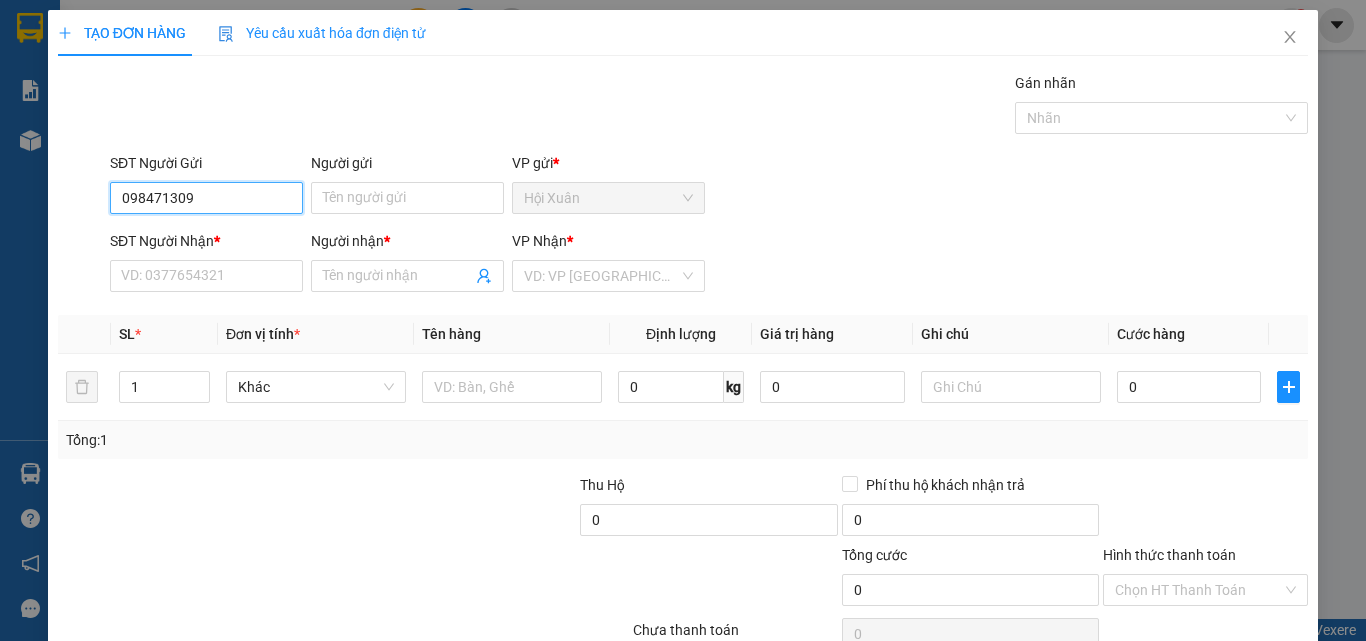 type on "0984713098" 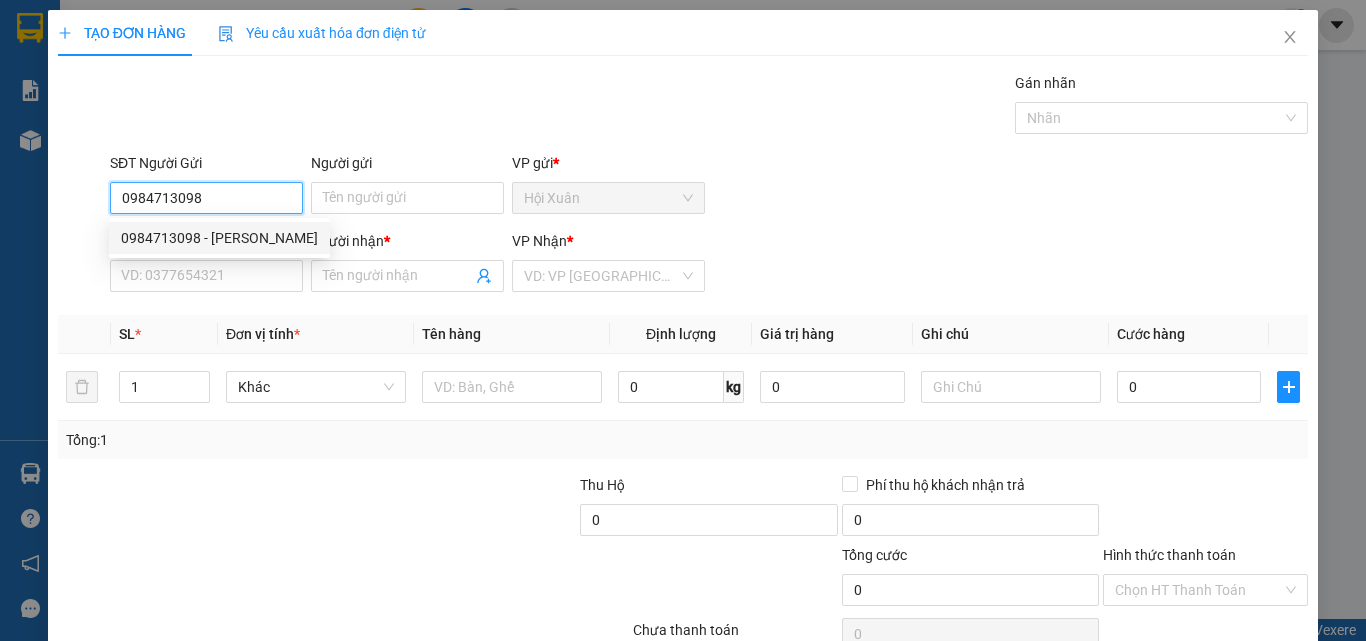 click on "0984713098 - [PERSON_NAME]" at bounding box center (219, 238) 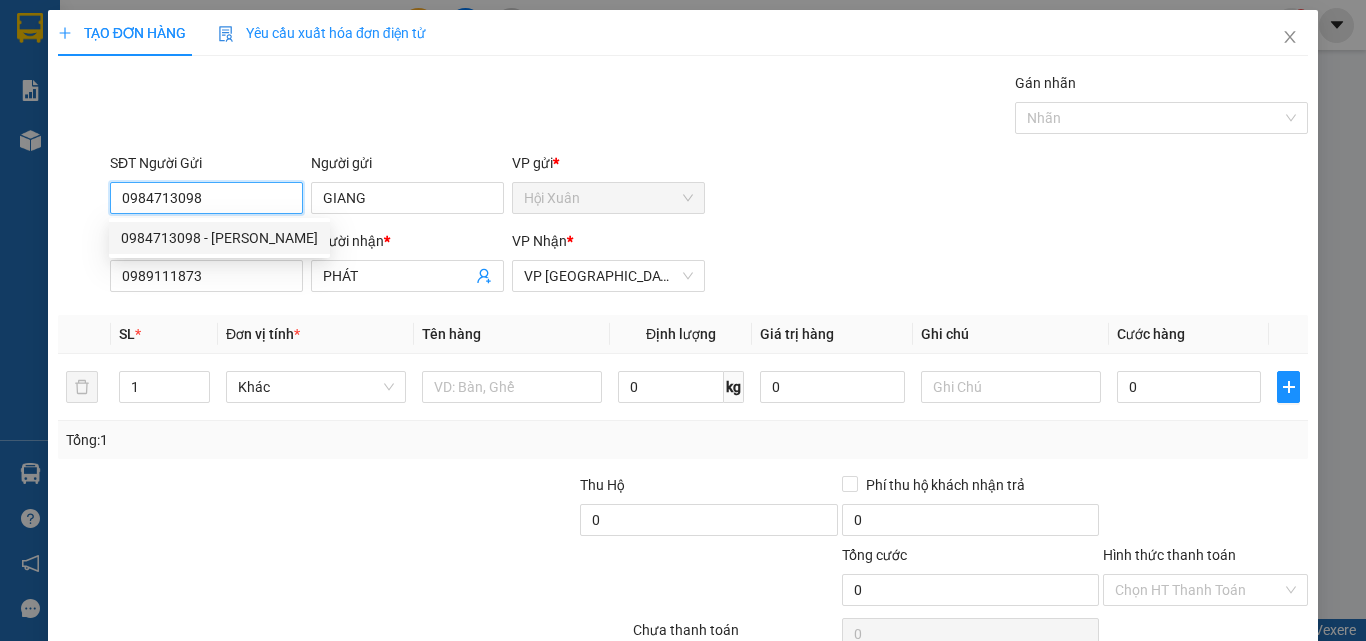 type on "30.000" 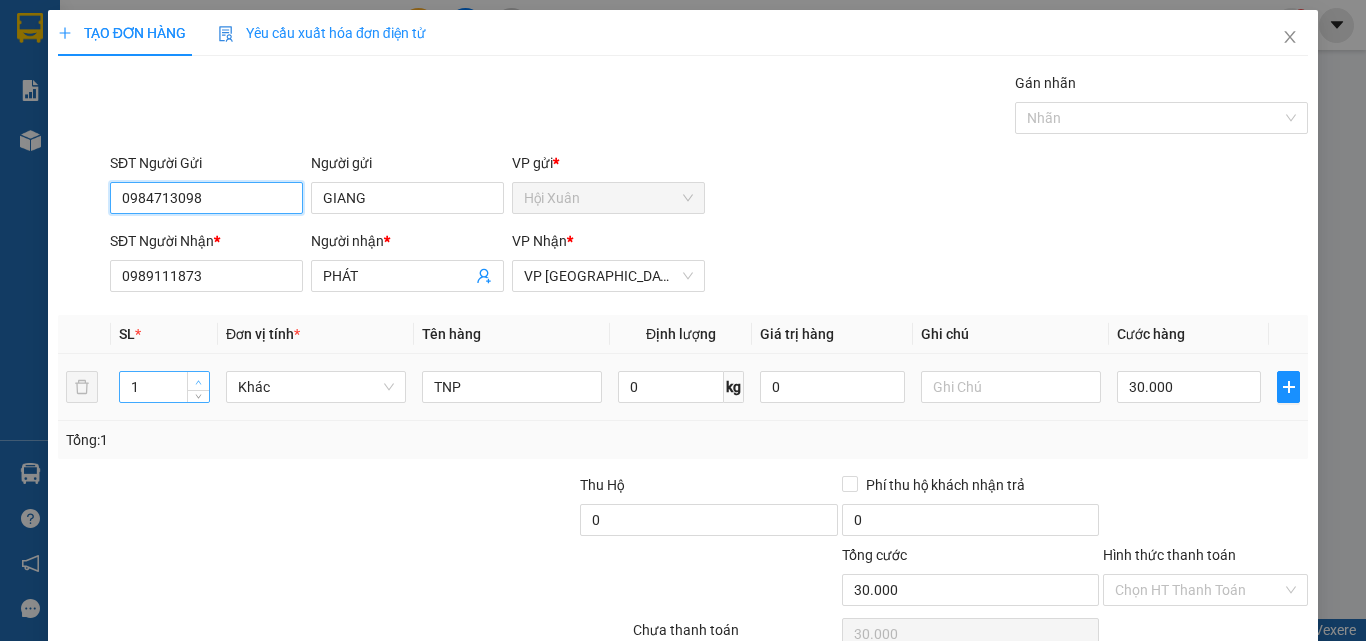 type on "0984713098" 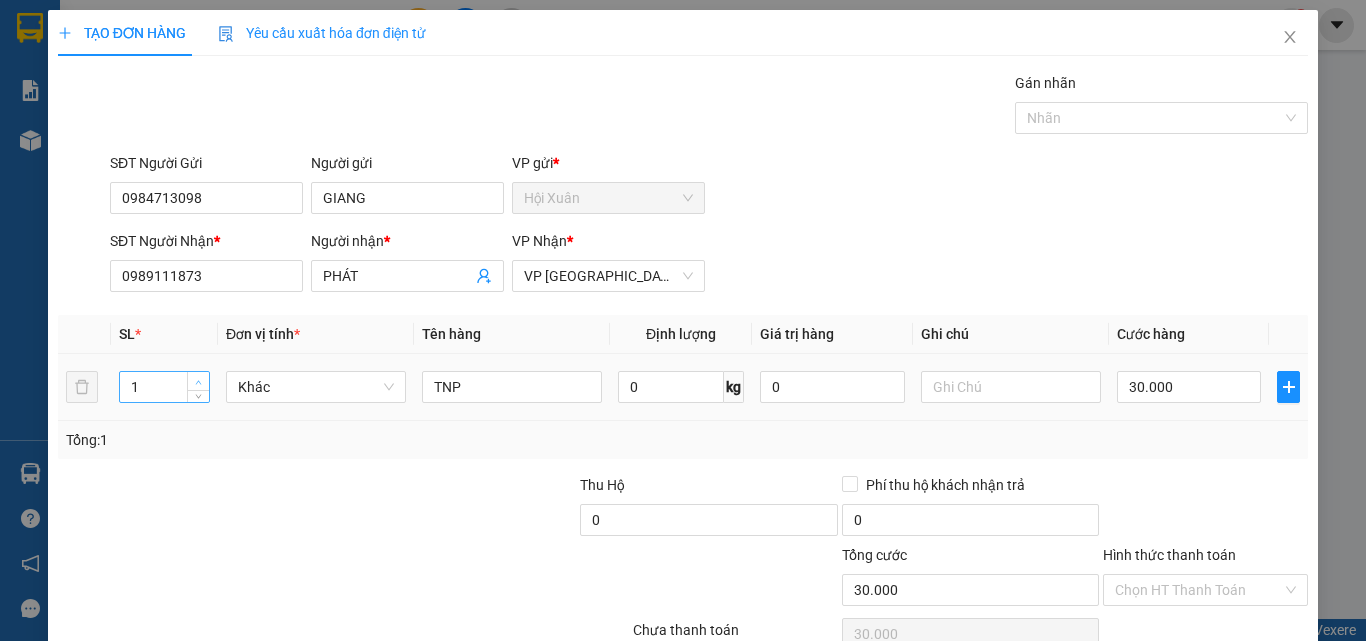 type on "2" 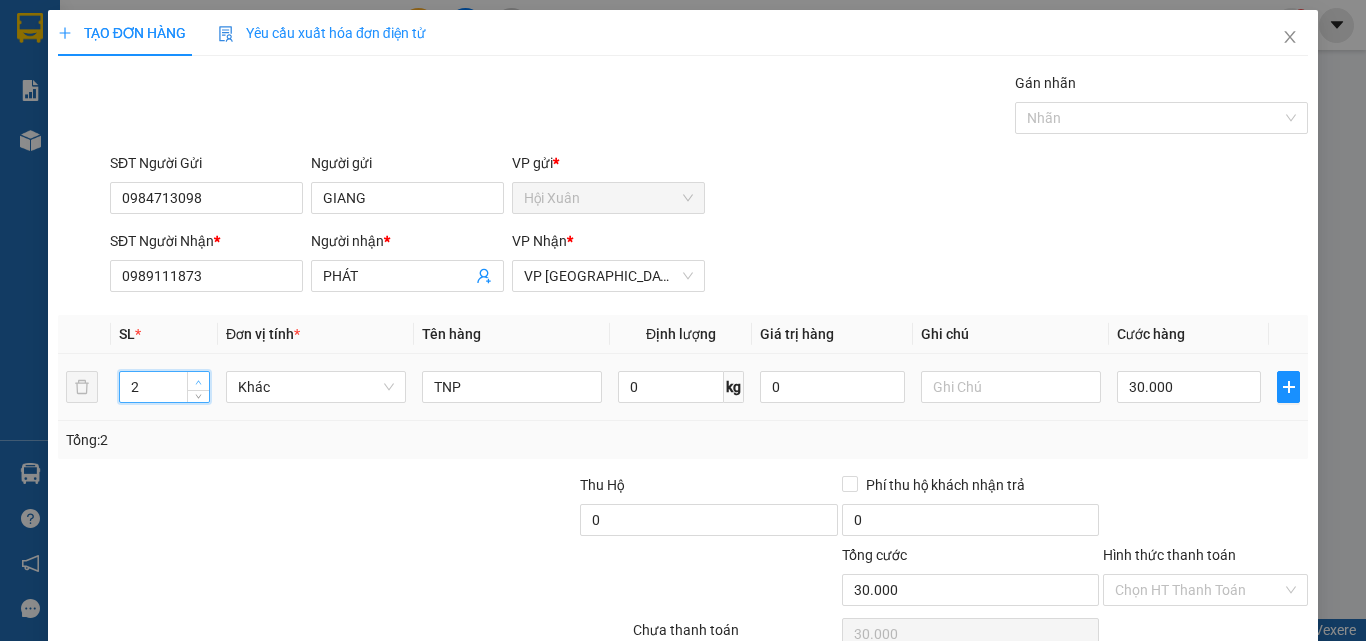 click at bounding box center [198, 381] 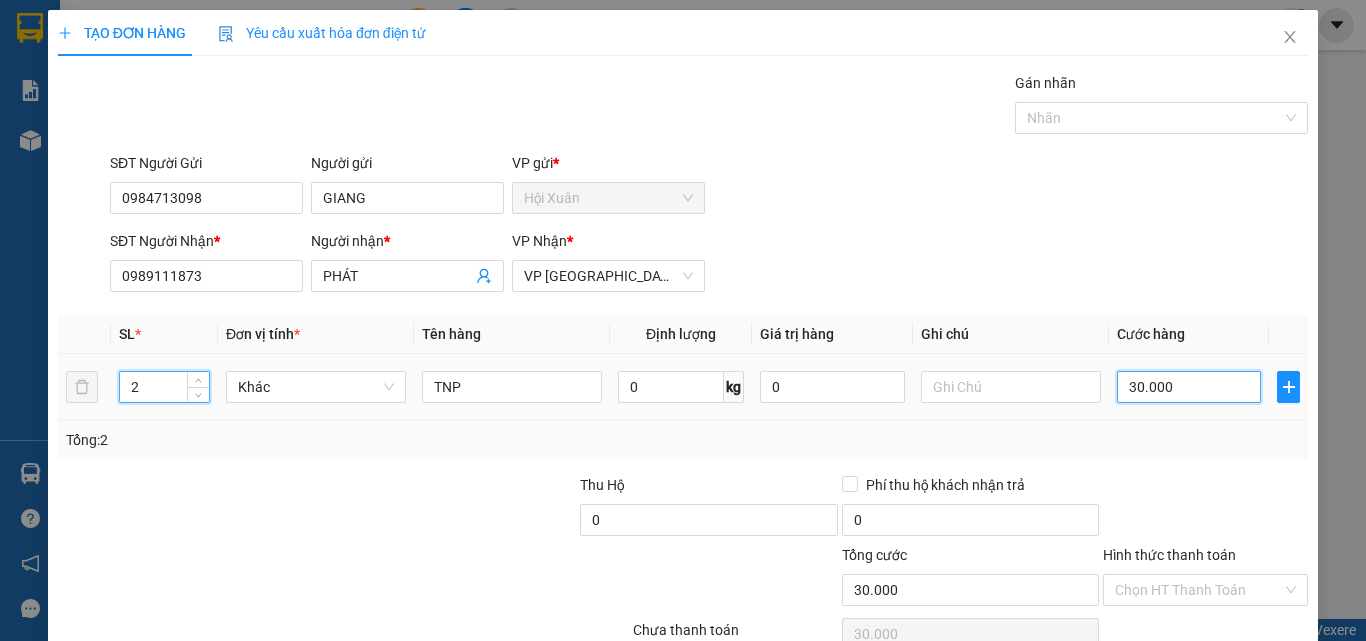 click on "30.000" at bounding box center [1189, 387] 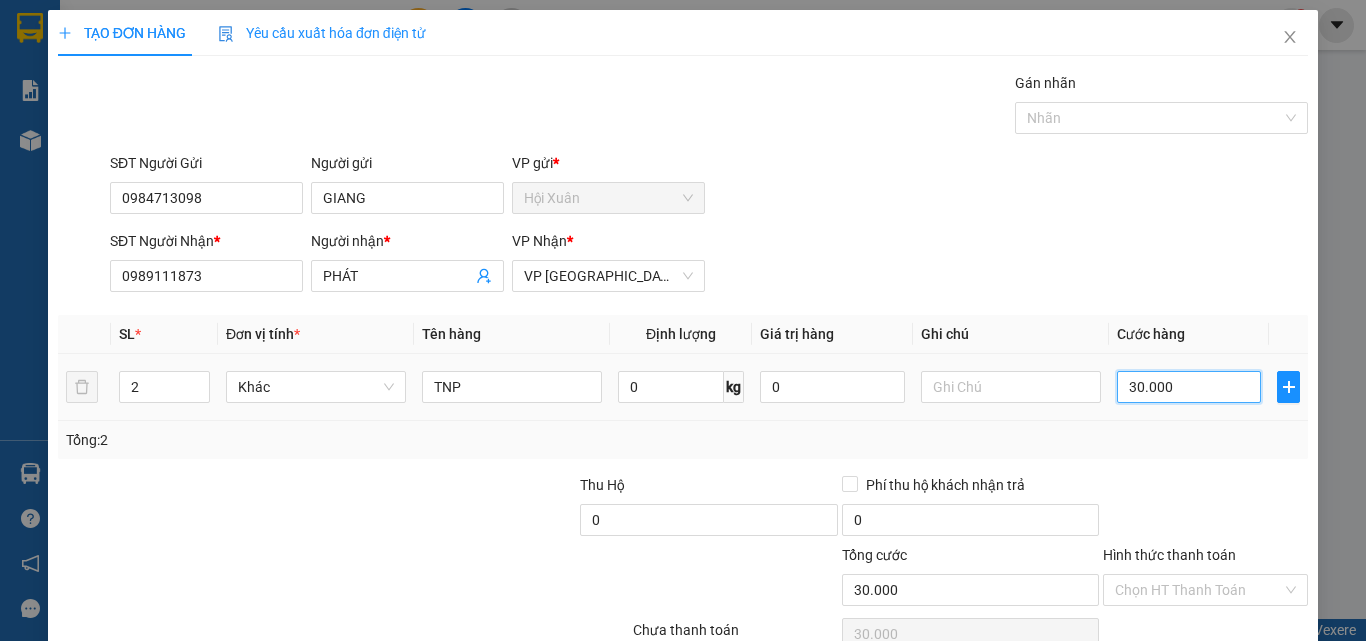 type on "0" 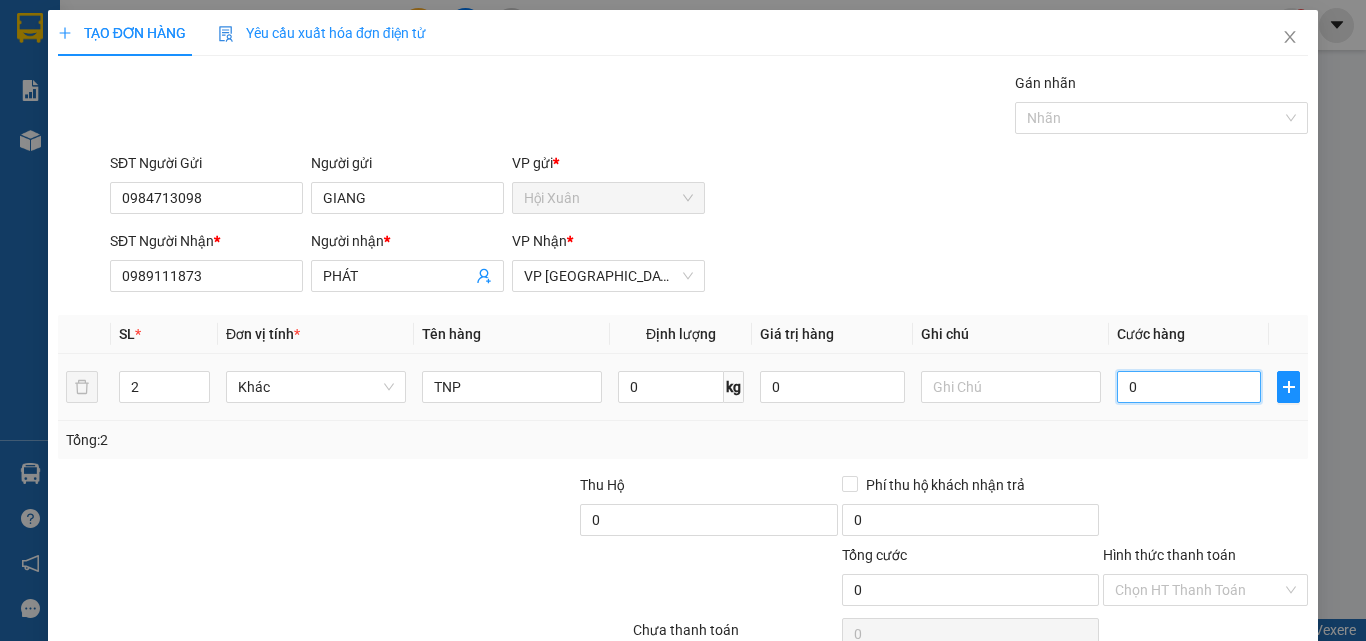 type on "5" 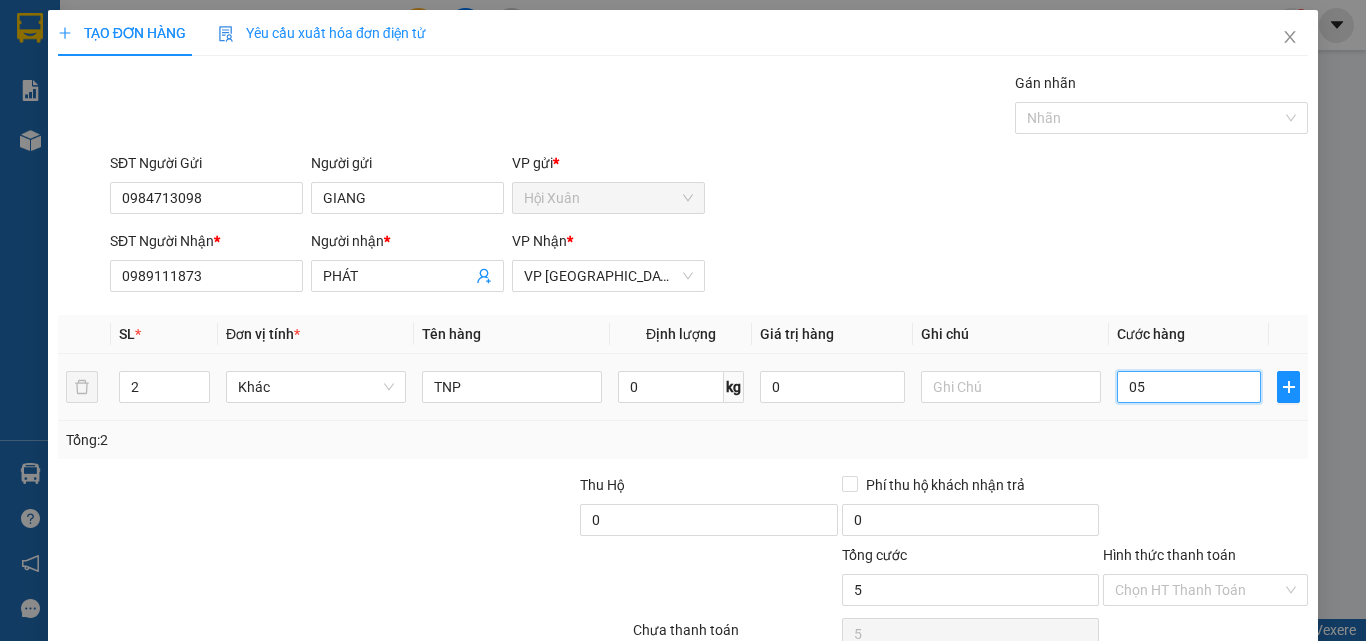 type on "50" 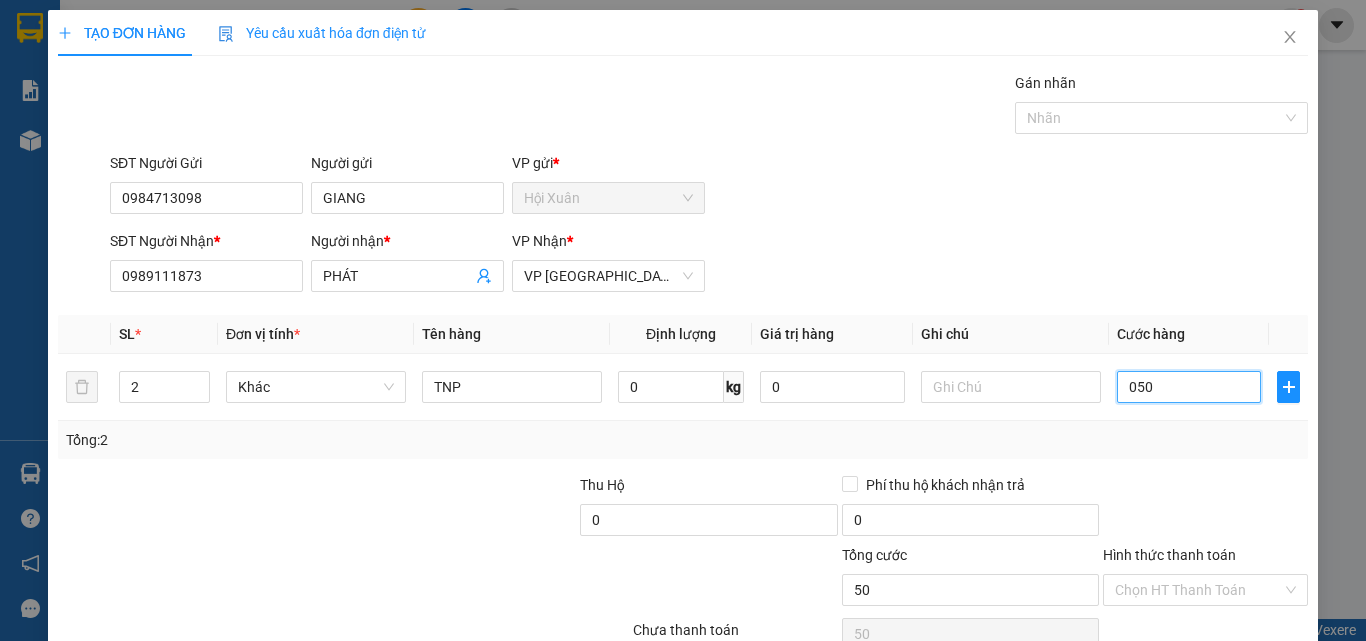 scroll, scrollTop: 99, scrollLeft: 0, axis: vertical 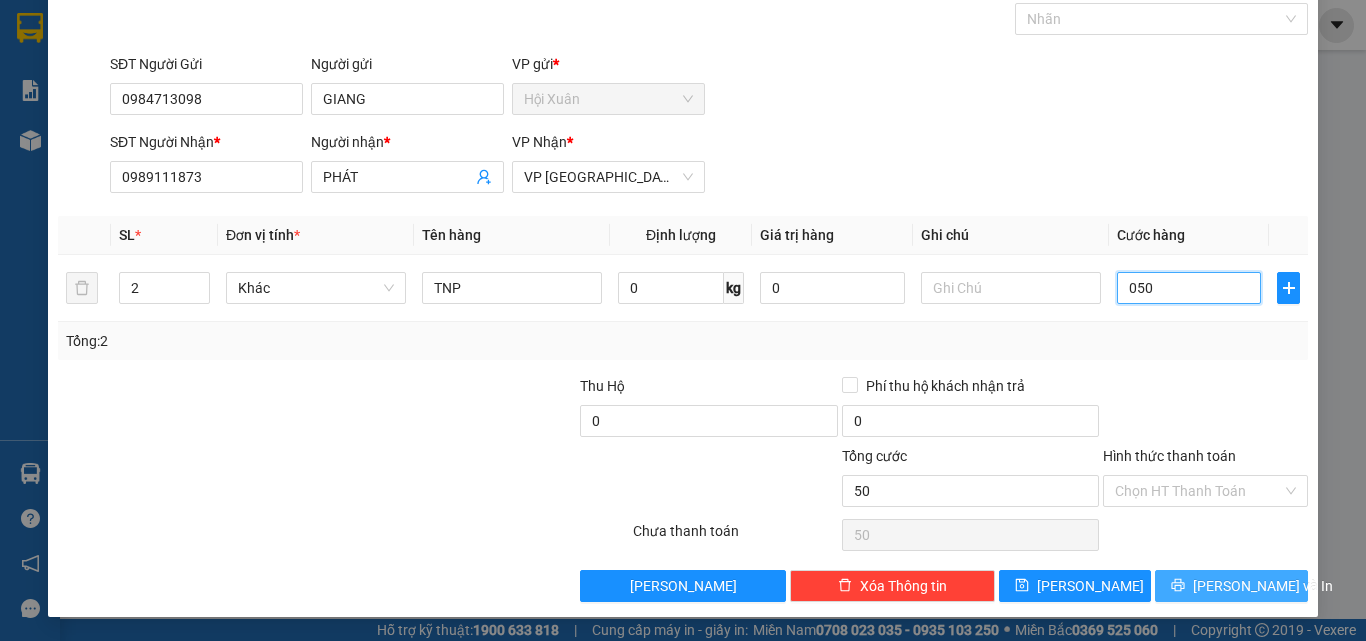 type on "050" 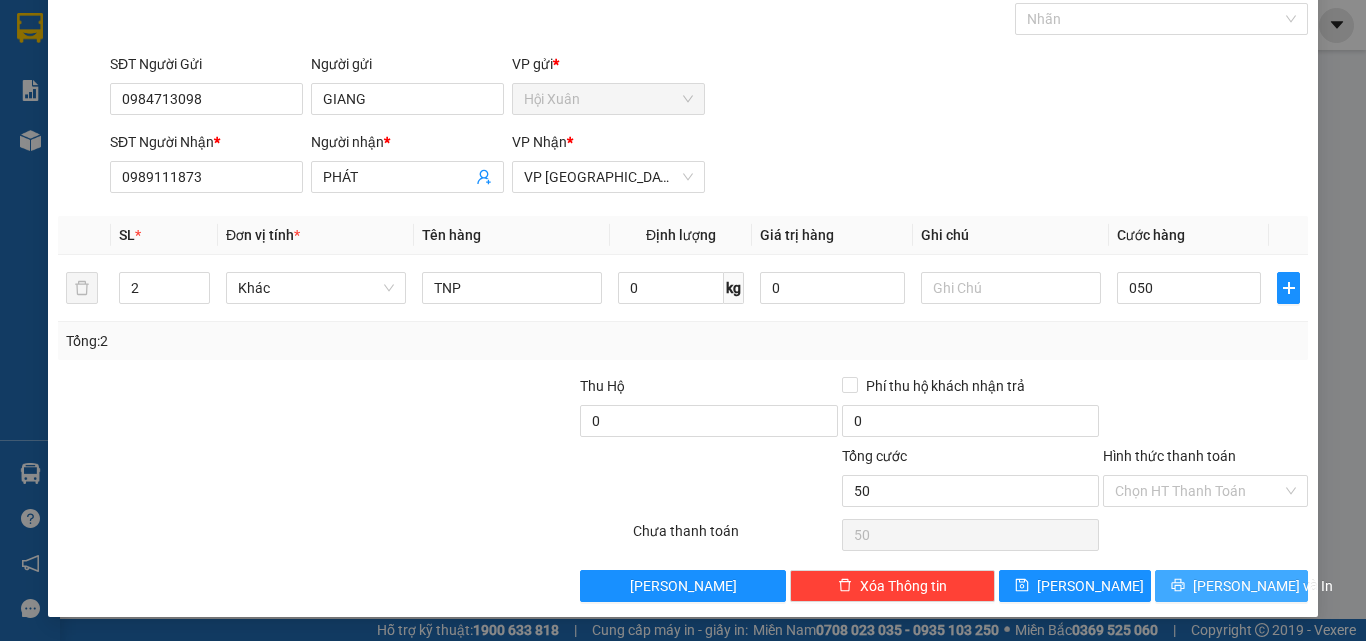 type on "50.000" 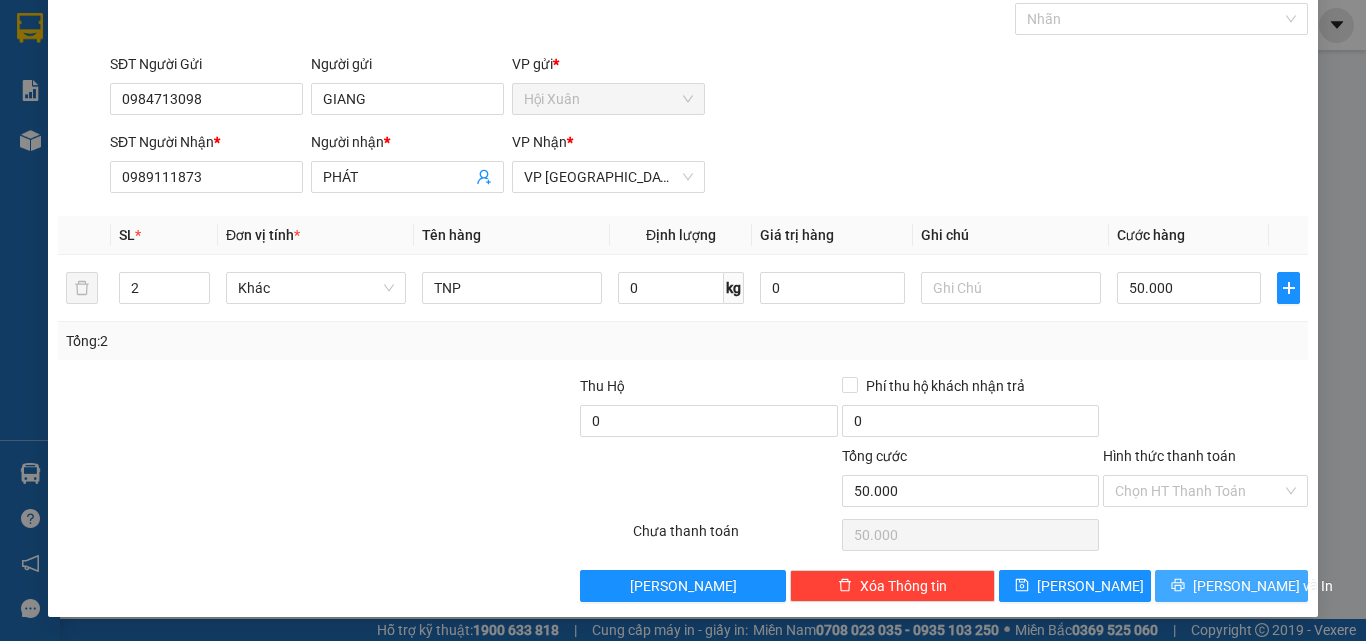 click on "[PERSON_NAME] và In" at bounding box center (1263, 586) 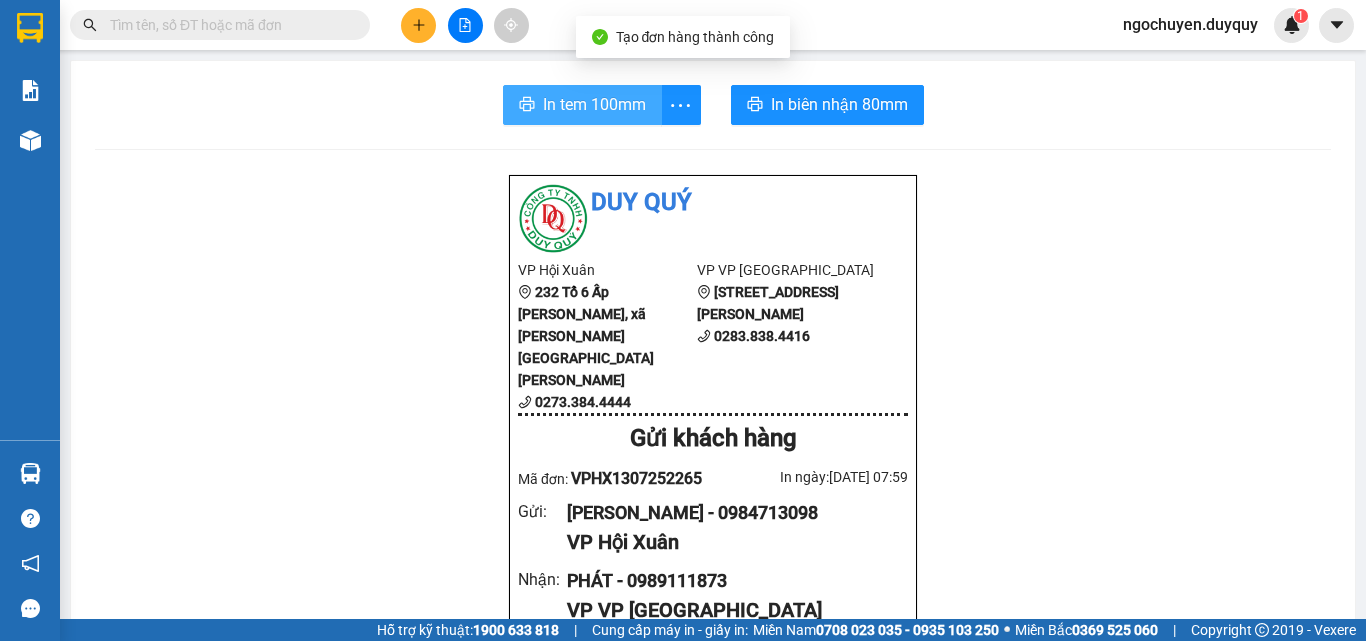 click on "In tem 100mm" at bounding box center (594, 104) 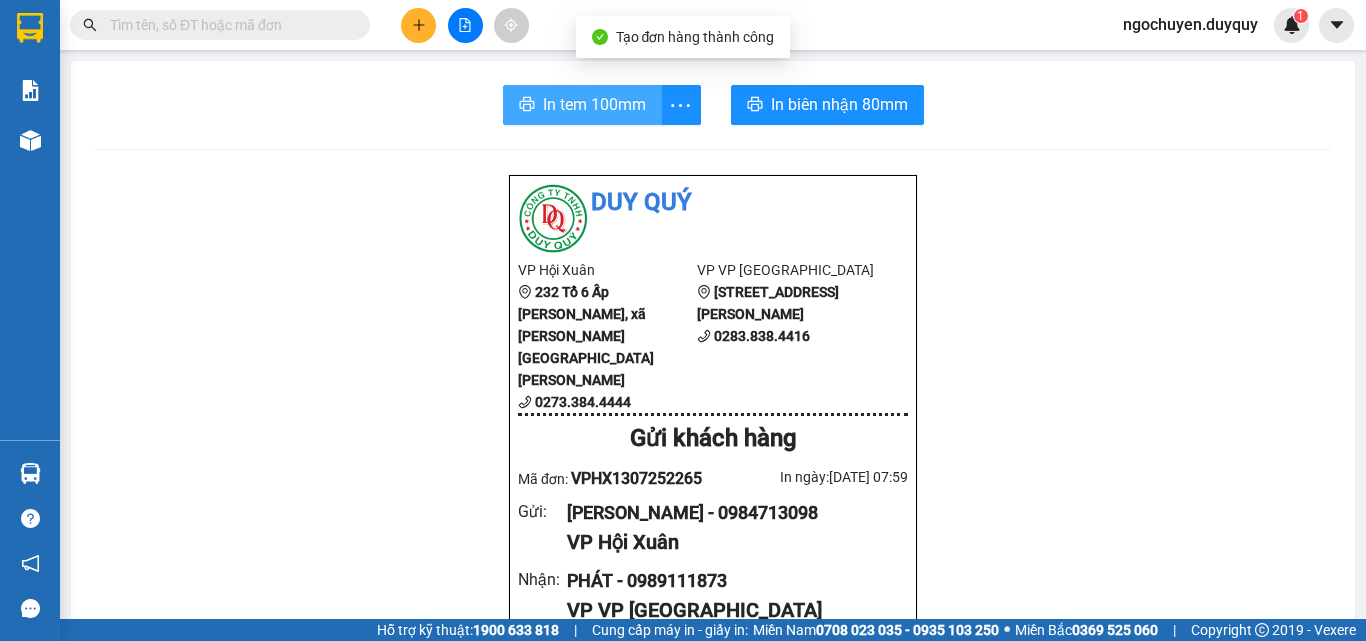 scroll, scrollTop: 0, scrollLeft: 0, axis: both 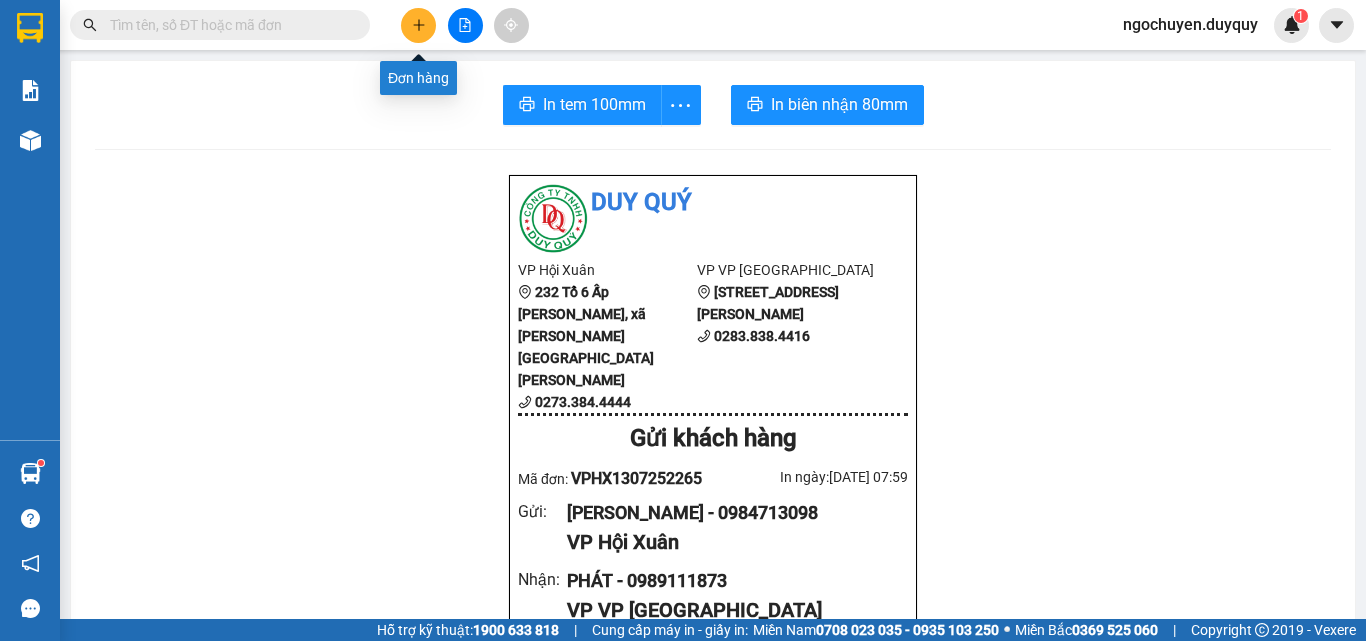 click at bounding box center [418, 25] 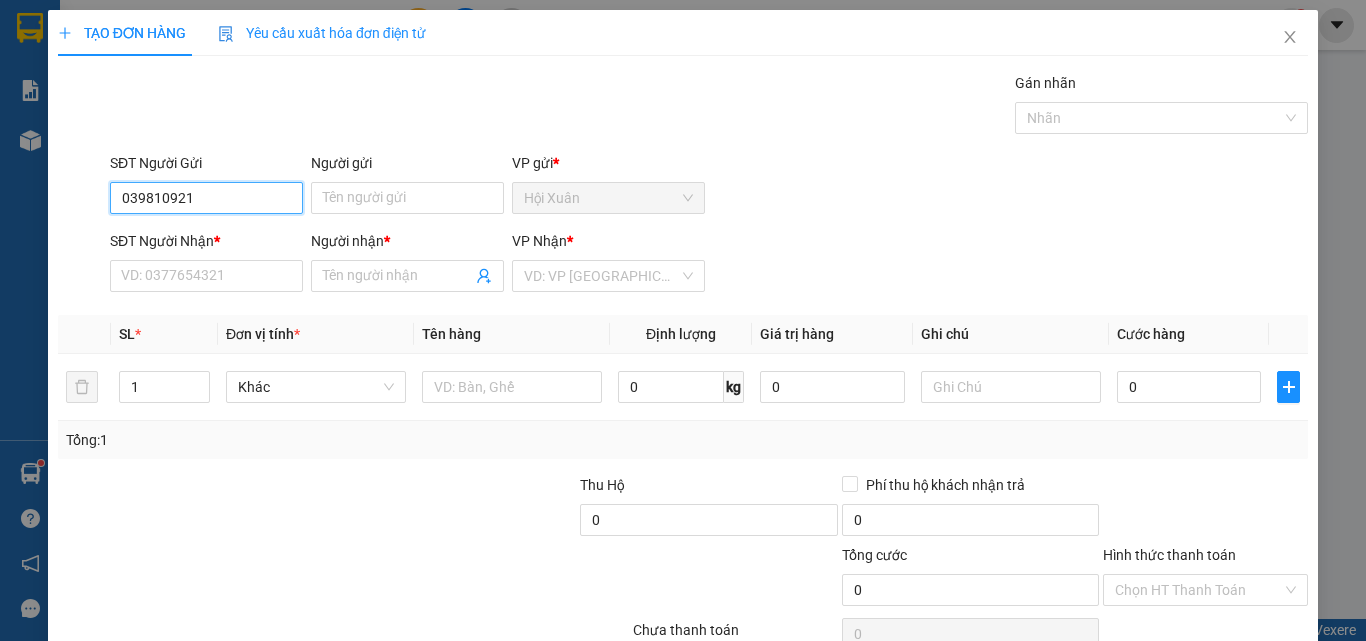 type on "0398109219" 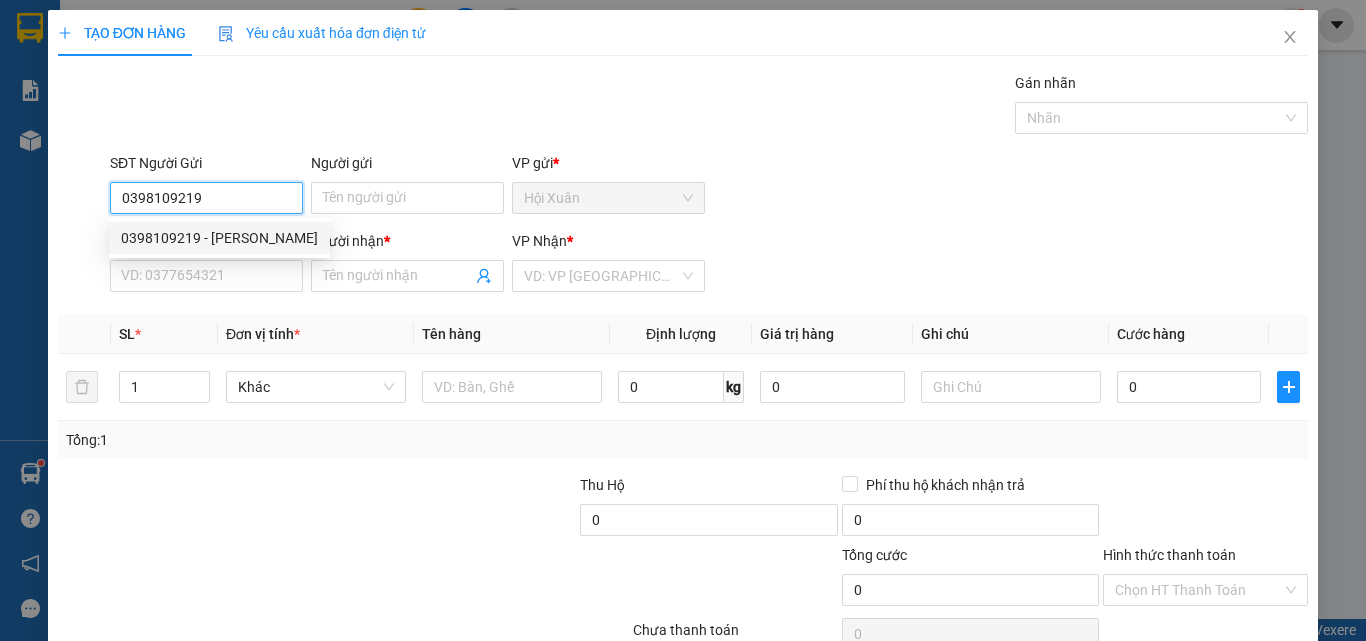 click on "0398109219 - [PERSON_NAME]" at bounding box center [219, 238] 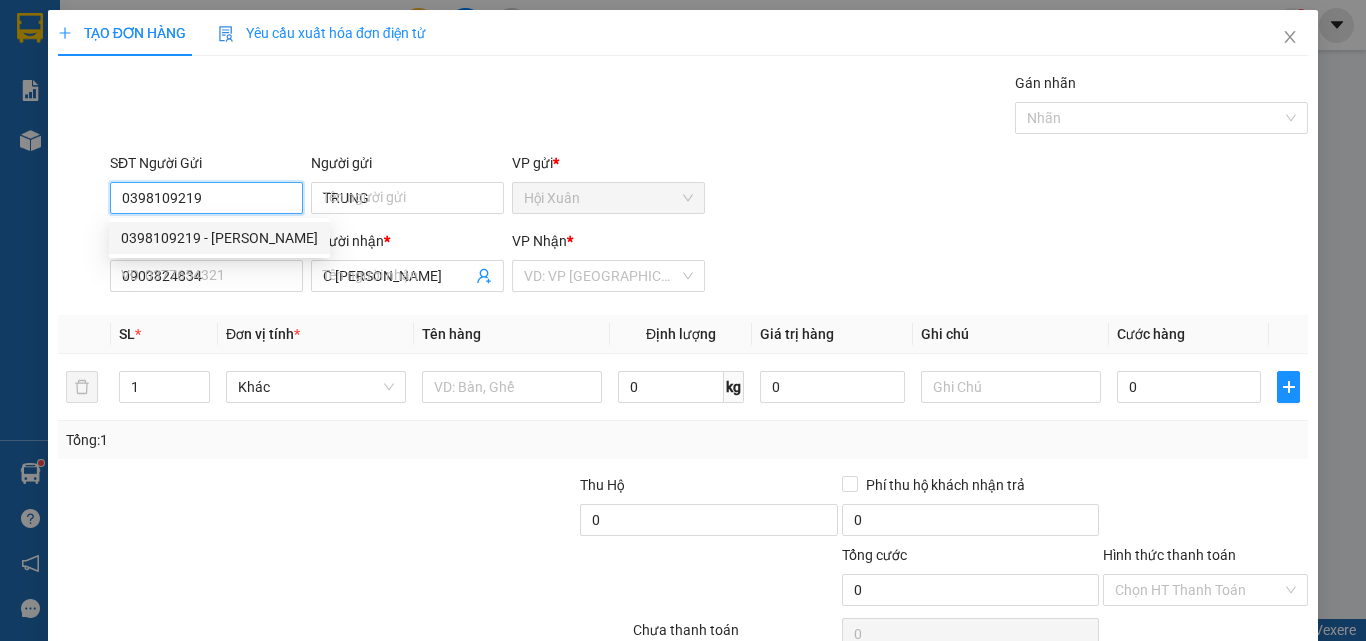 type on "30.000" 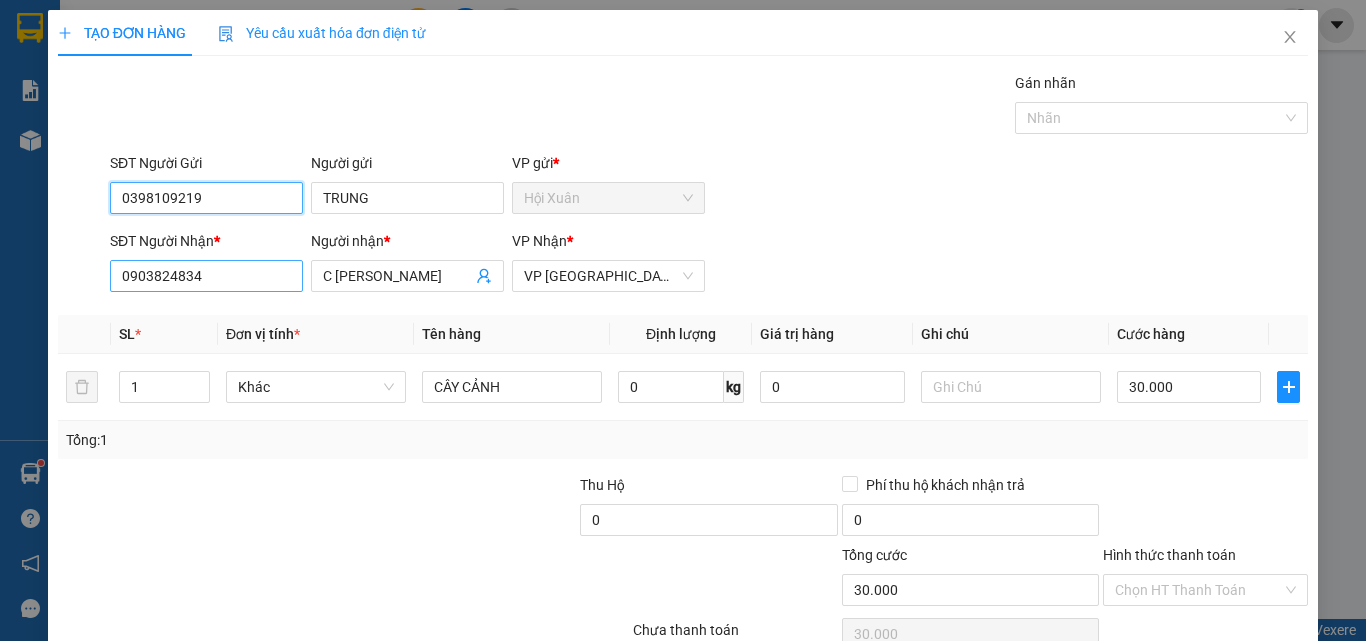 type on "0398109219" 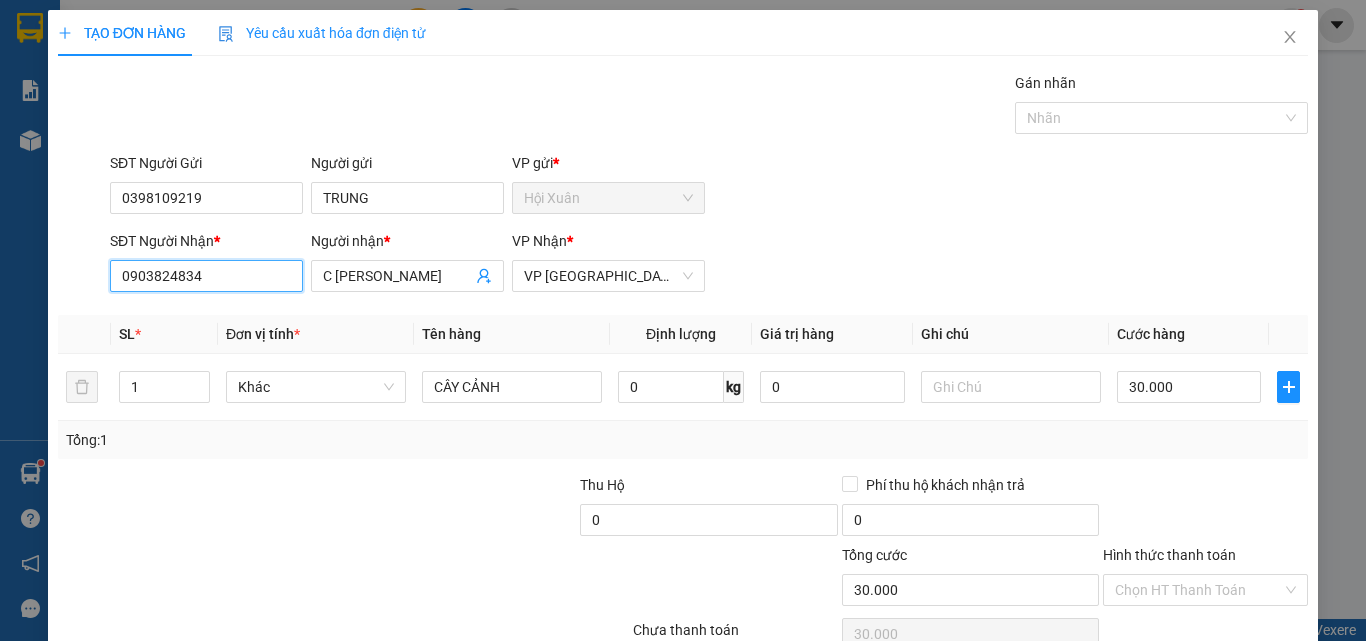 click on "0903824834" at bounding box center [206, 276] 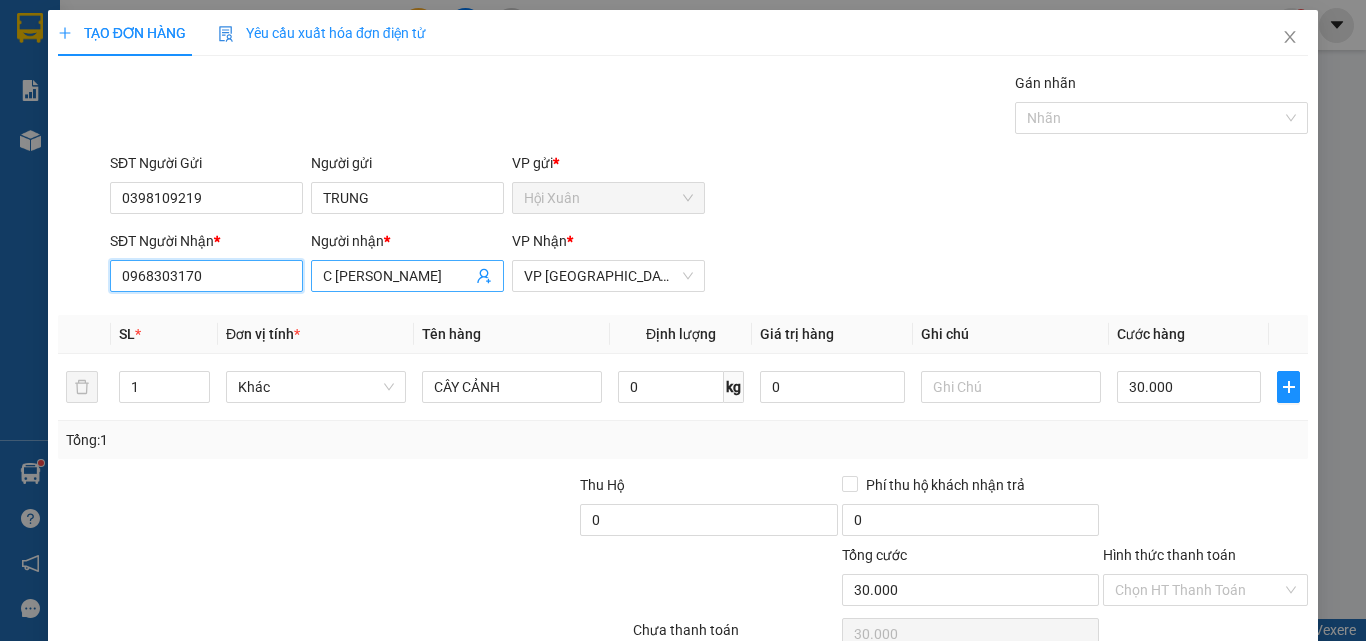 type on "0968303170" 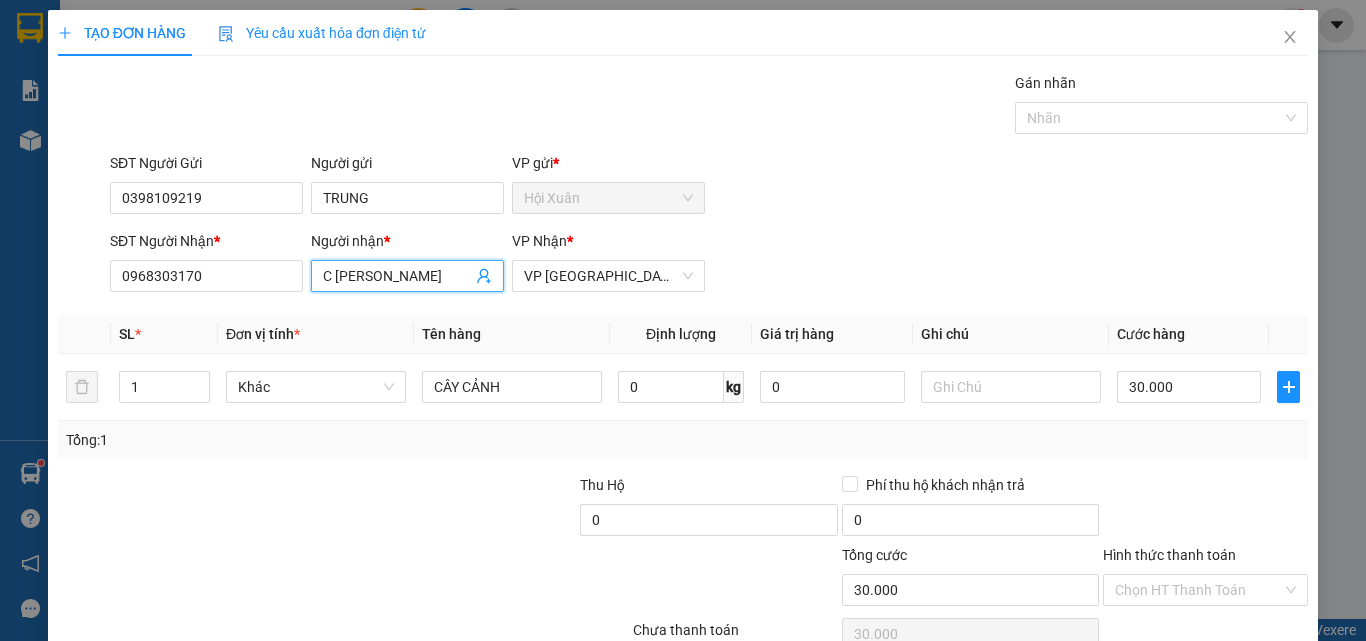 click on "C [PERSON_NAME]" at bounding box center [397, 276] 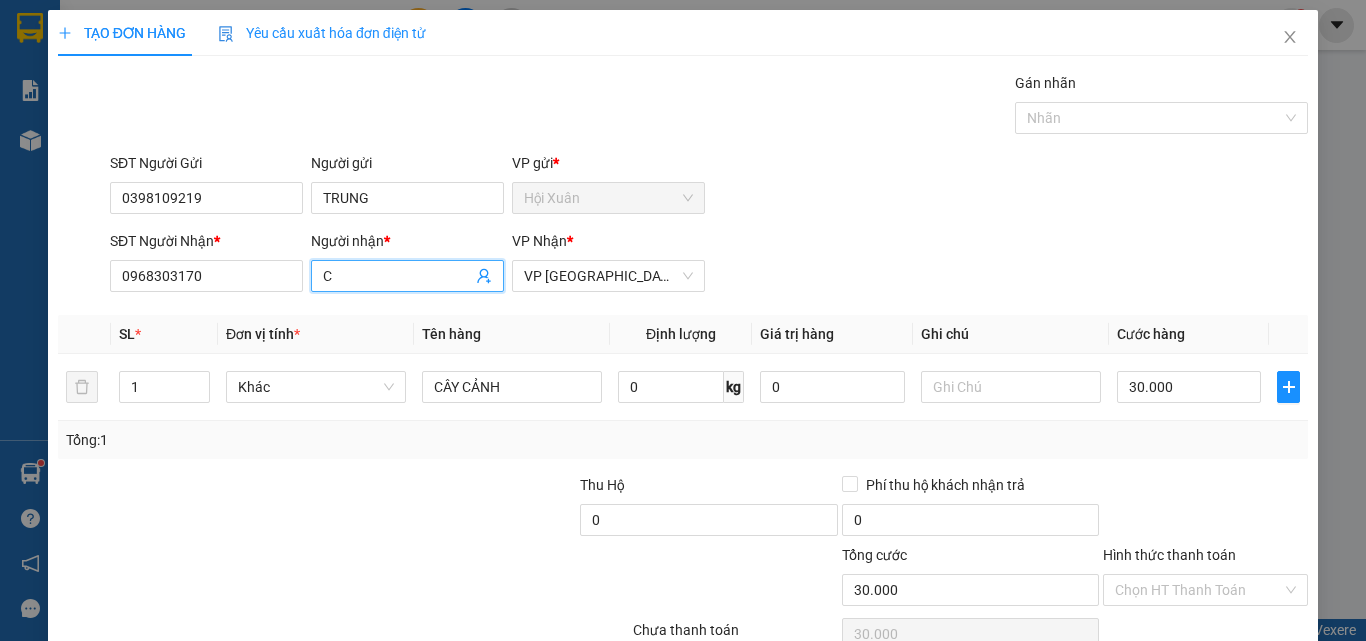 type on "C" 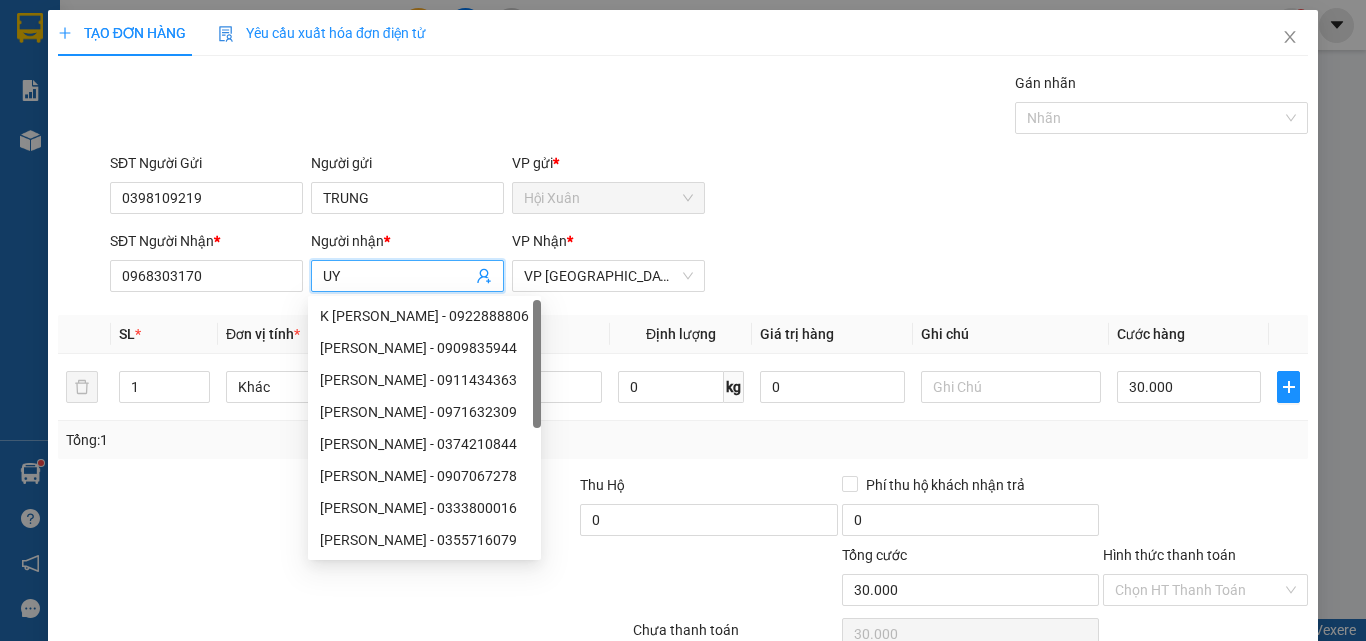 type on "U" 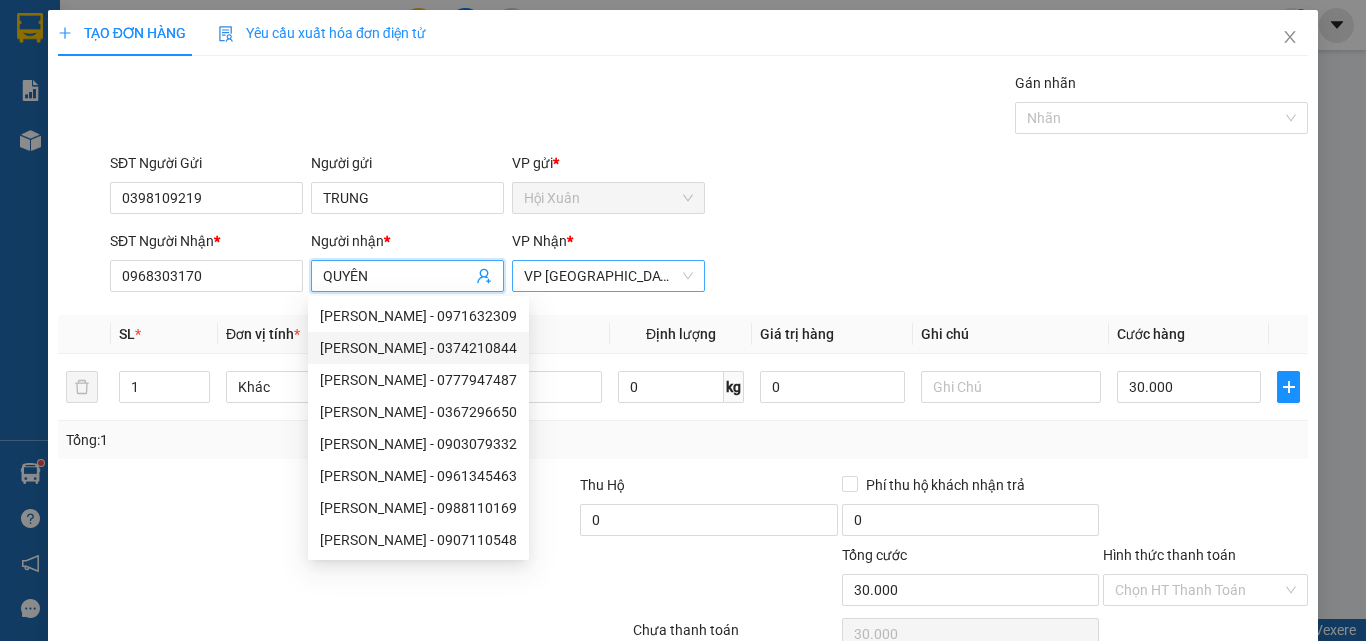 click on "VP [GEOGRAPHIC_DATA]" at bounding box center (608, 276) 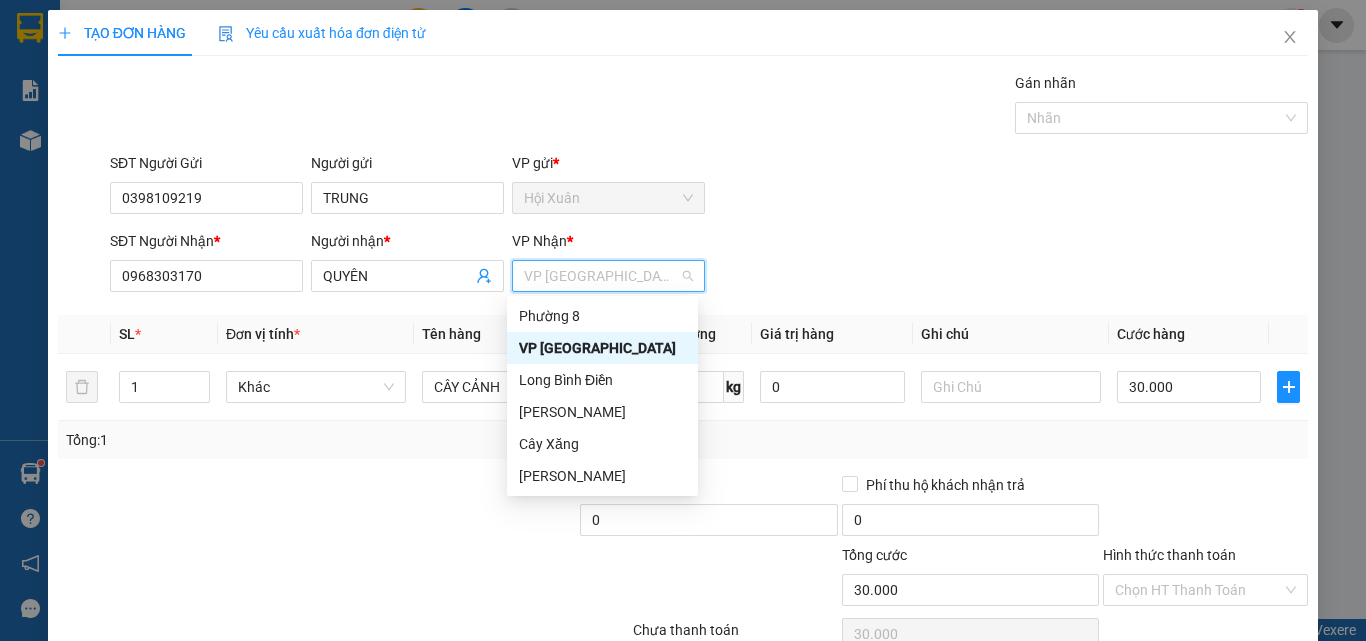 click on "VP [GEOGRAPHIC_DATA]" at bounding box center (602, 348) 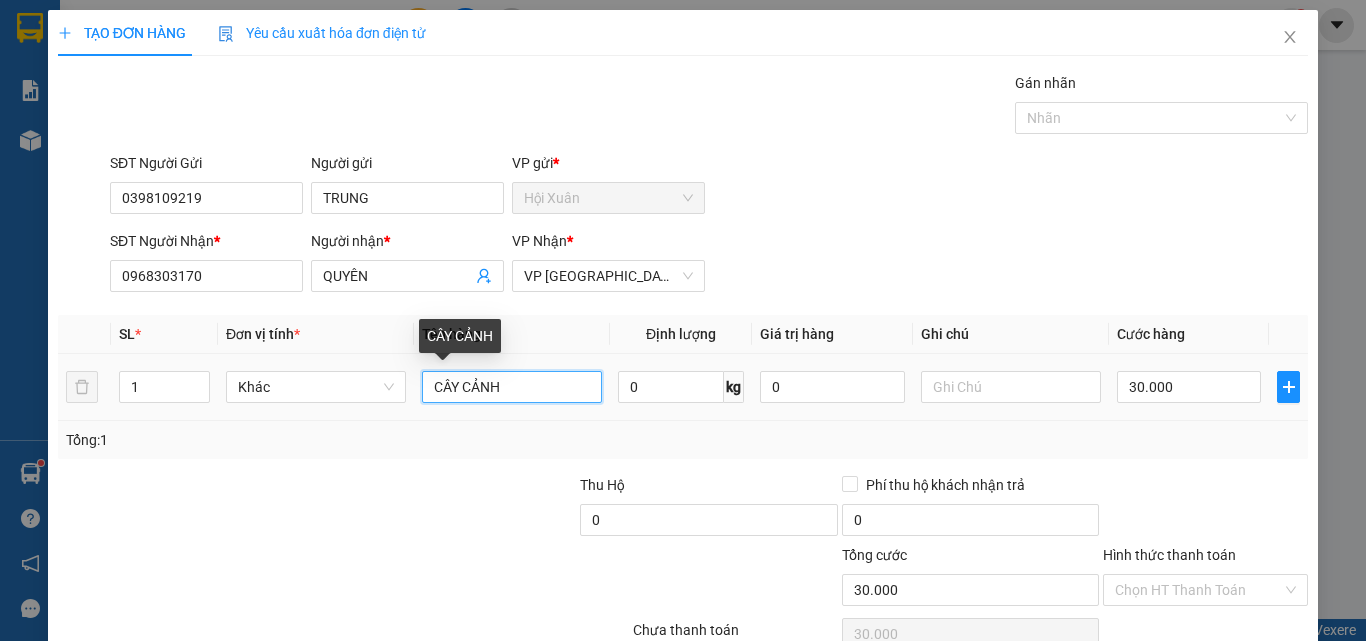 click on "CÂY CẢNH" at bounding box center [512, 387] 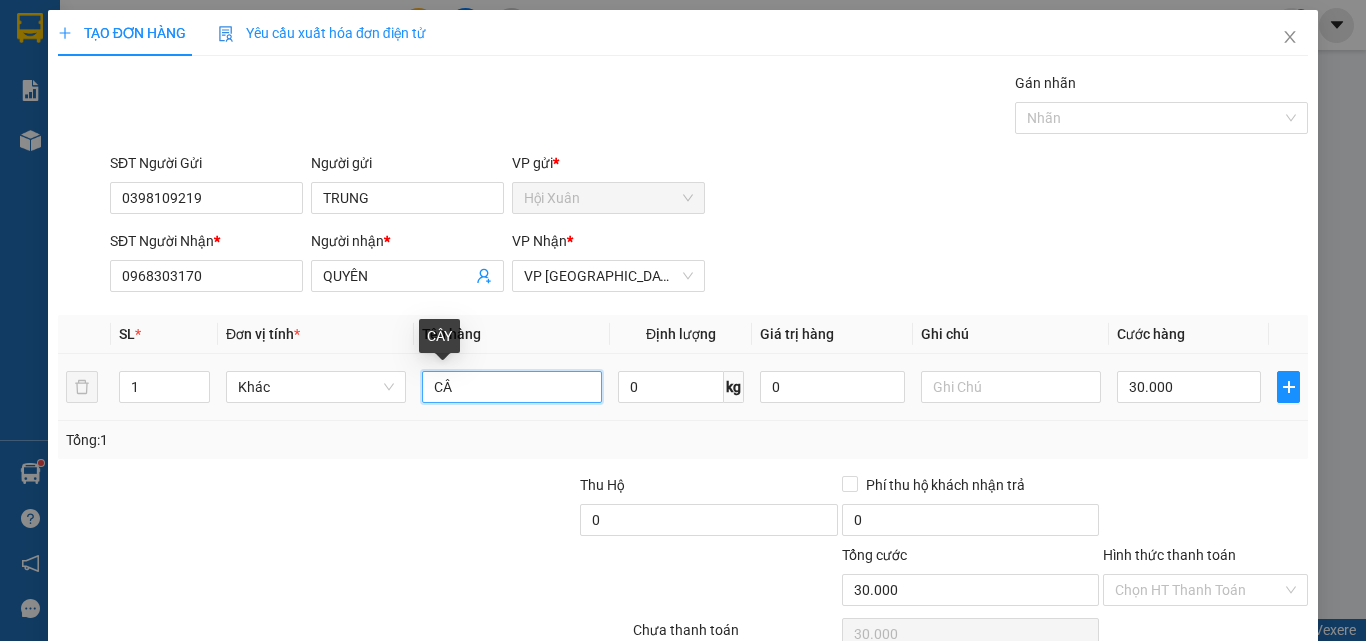 type on "C" 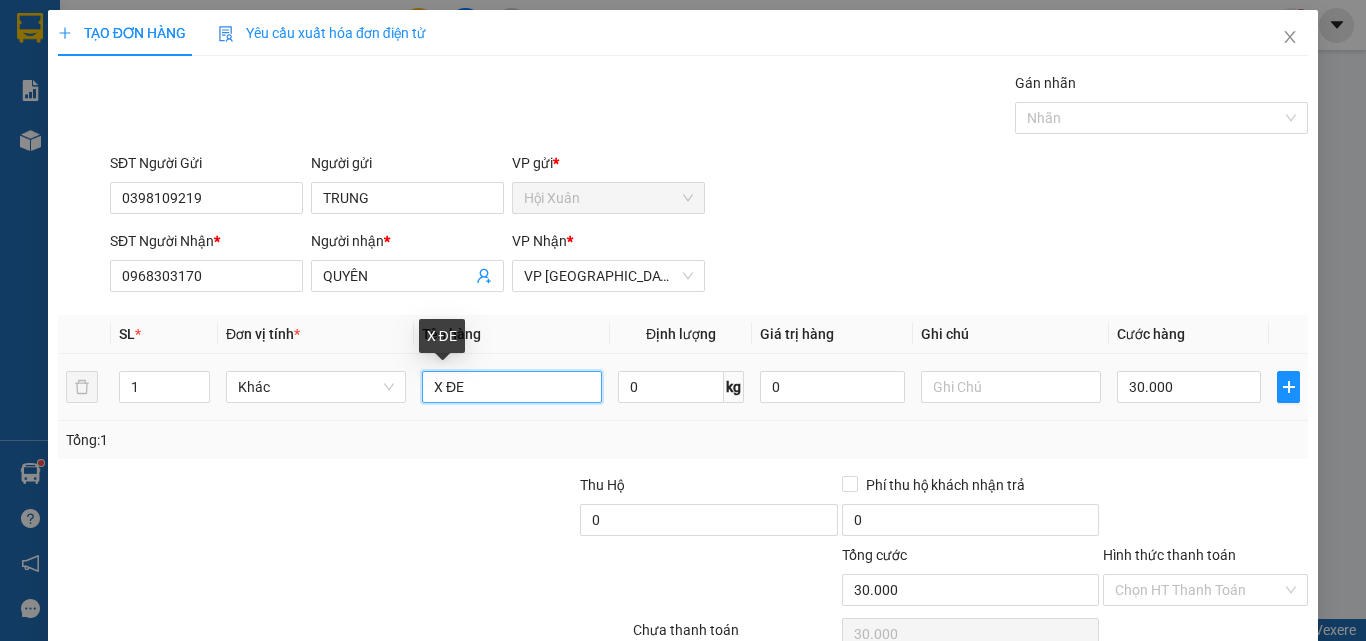 type on "X ĐEN" 